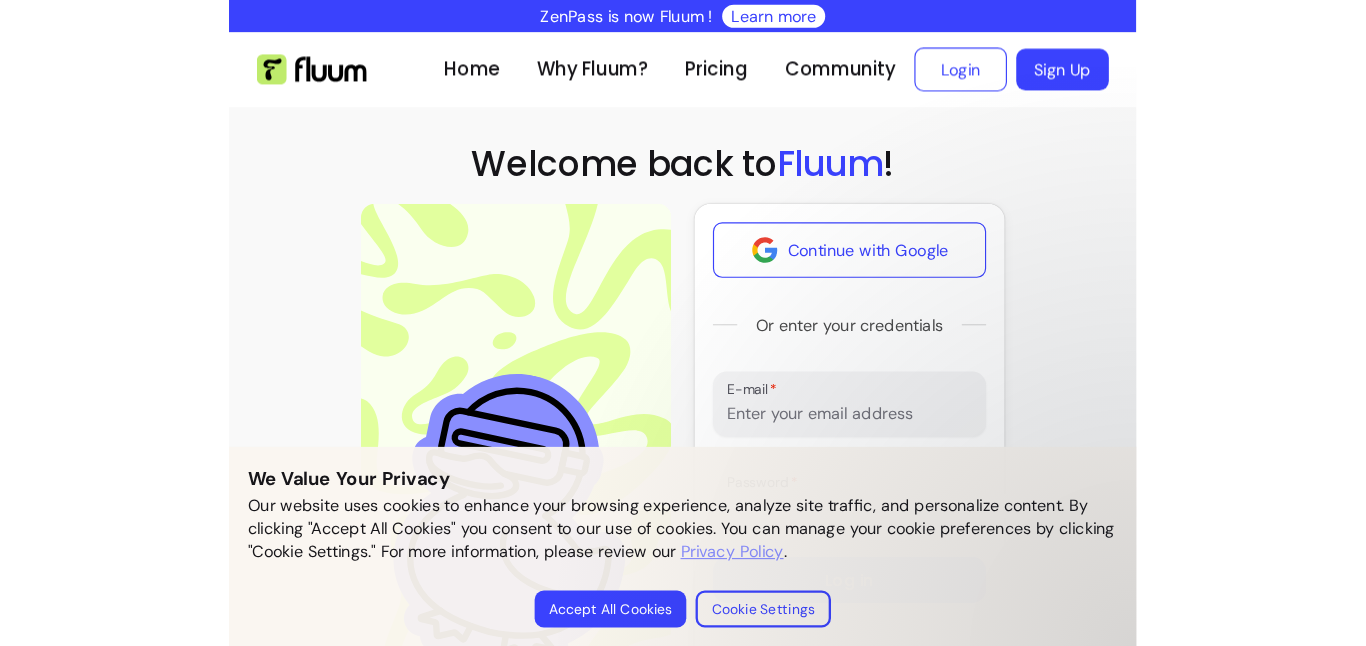 scroll, scrollTop: 0, scrollLeft: 0, axis: both 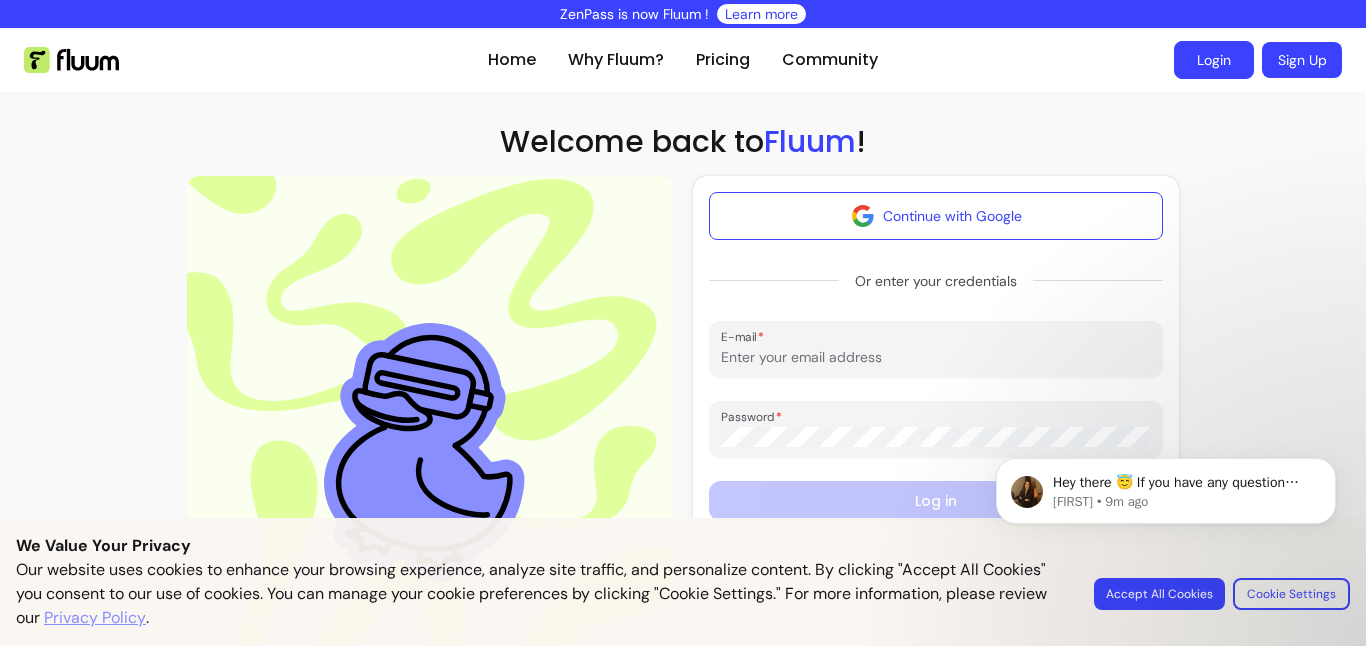 click on "Login" at bounding box center (1214, 60) 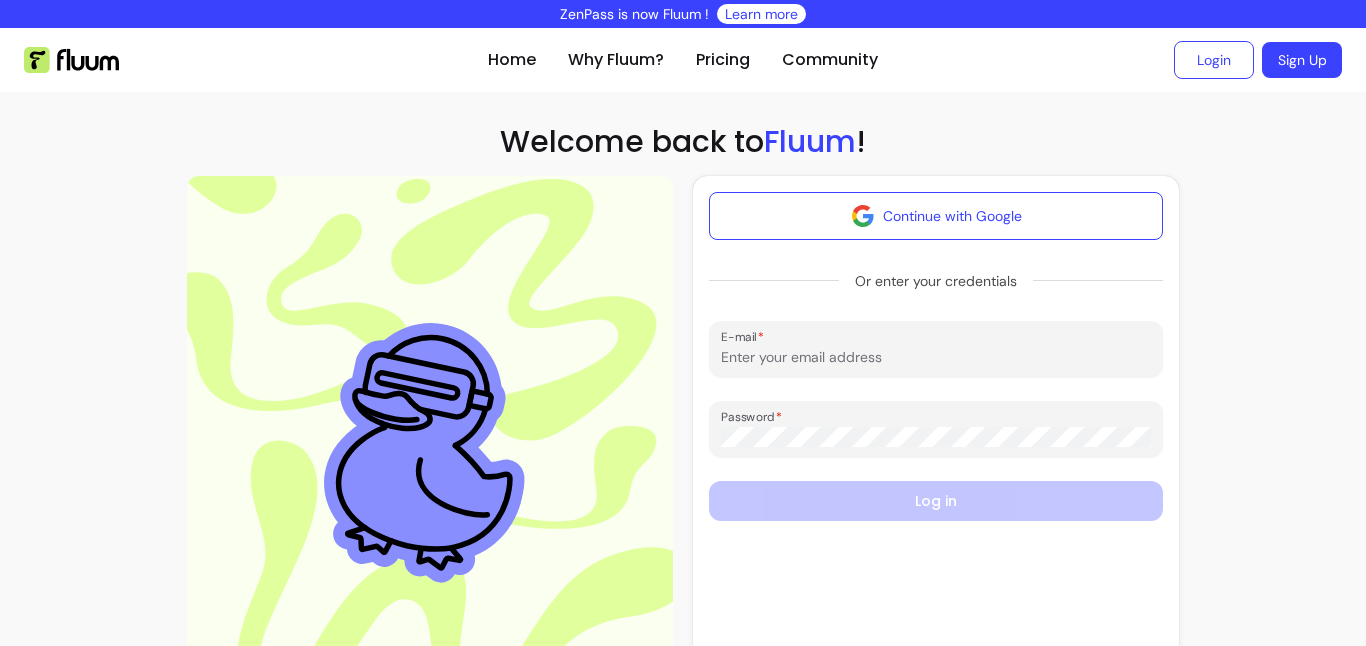 scroll, scrollTop: 0, scrollLeft: 0, axis: both 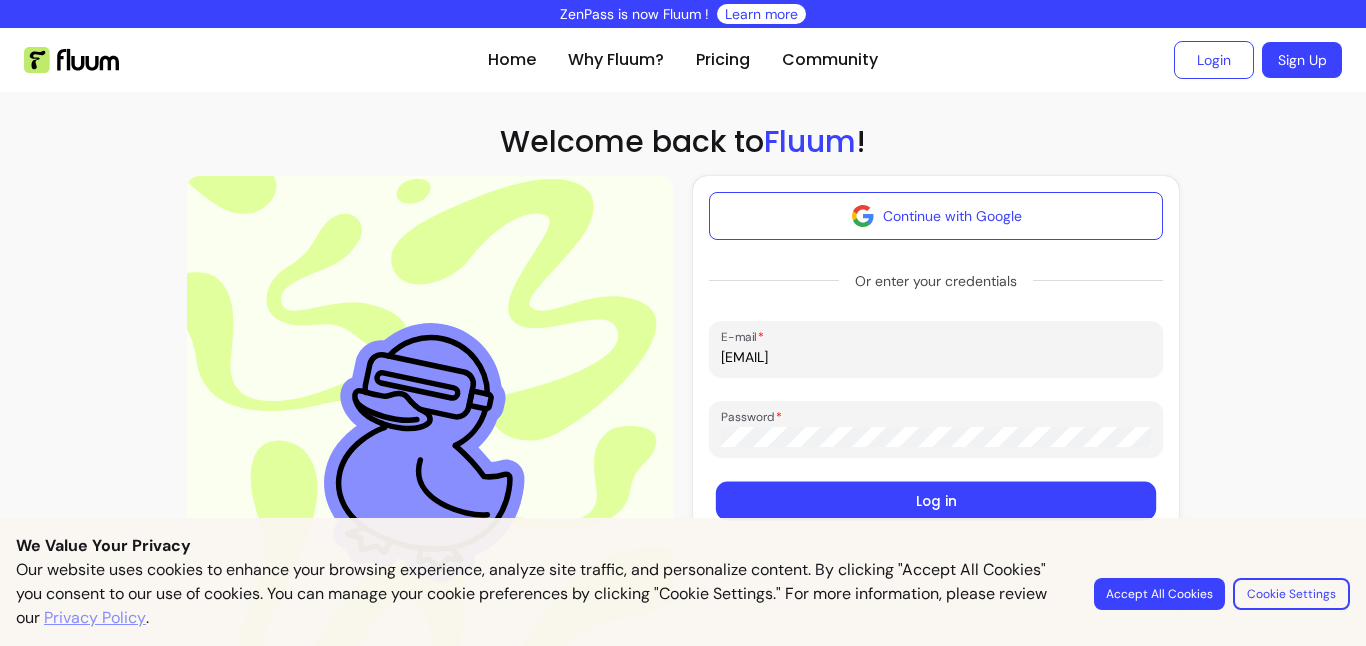 click on "Log in" at bounding box center [936, 501] 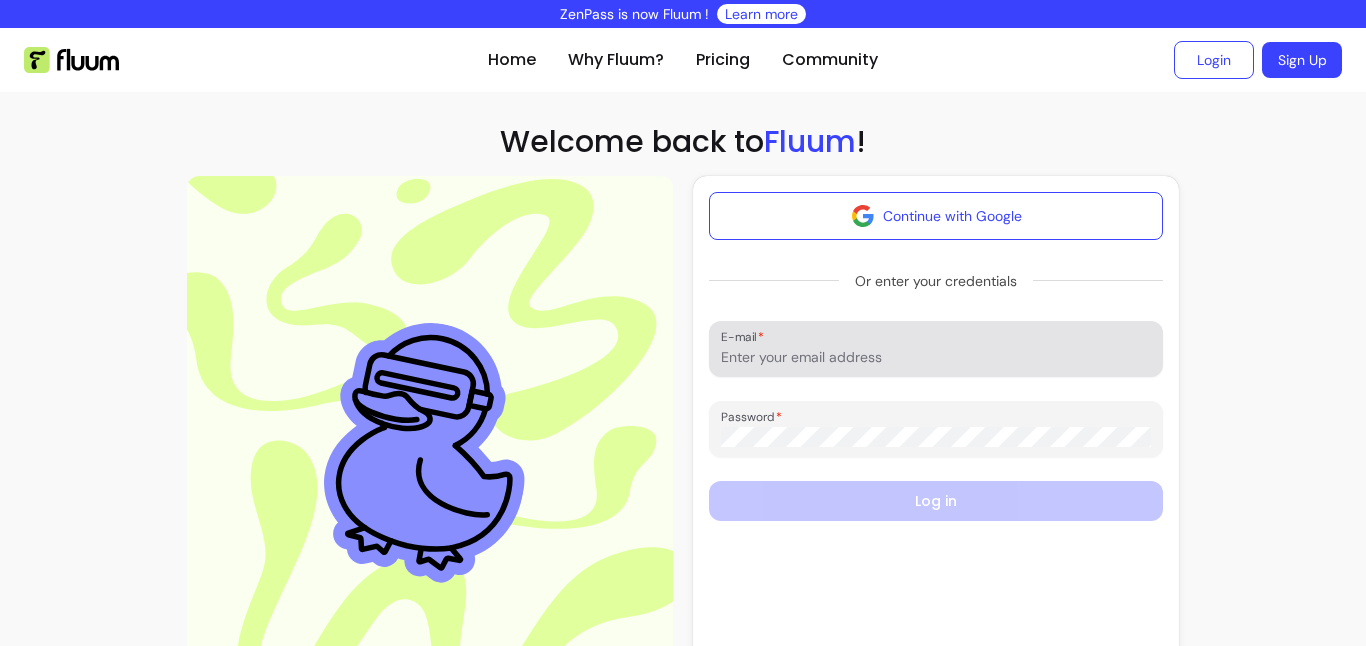 click on "E-mail" at bounding box center (936, 357) 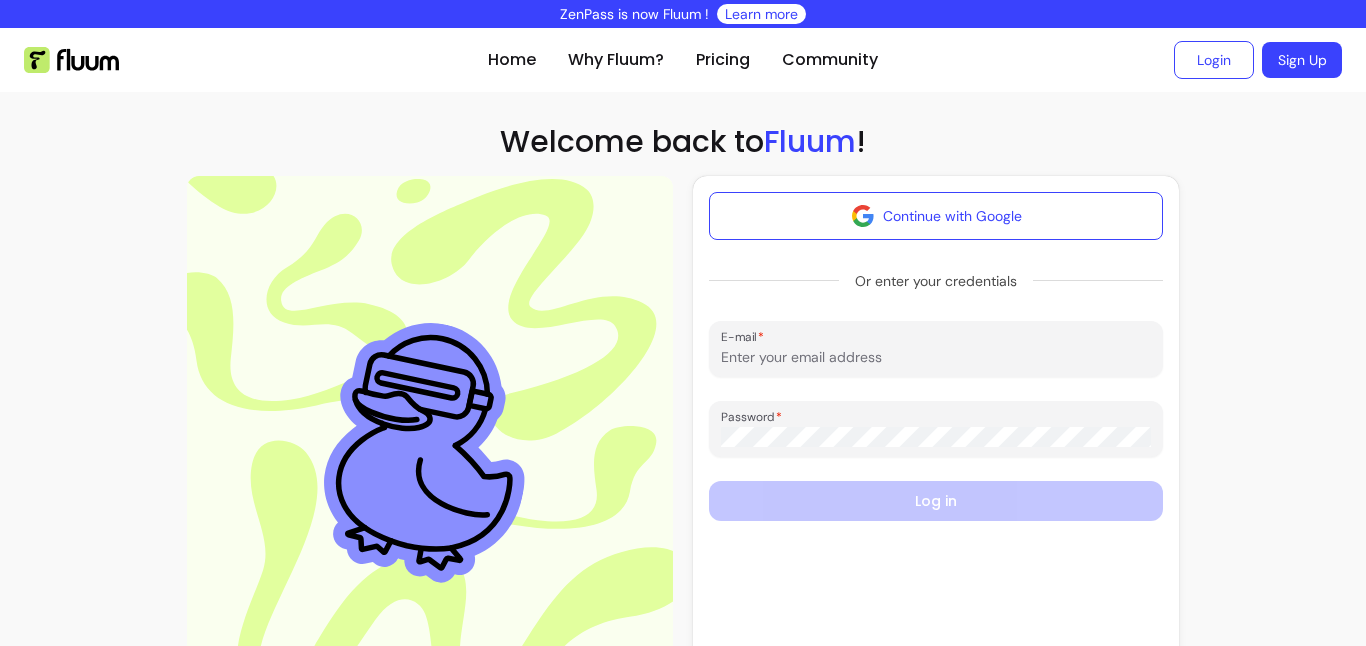 type on "joannamasonyoga@gmail.com" 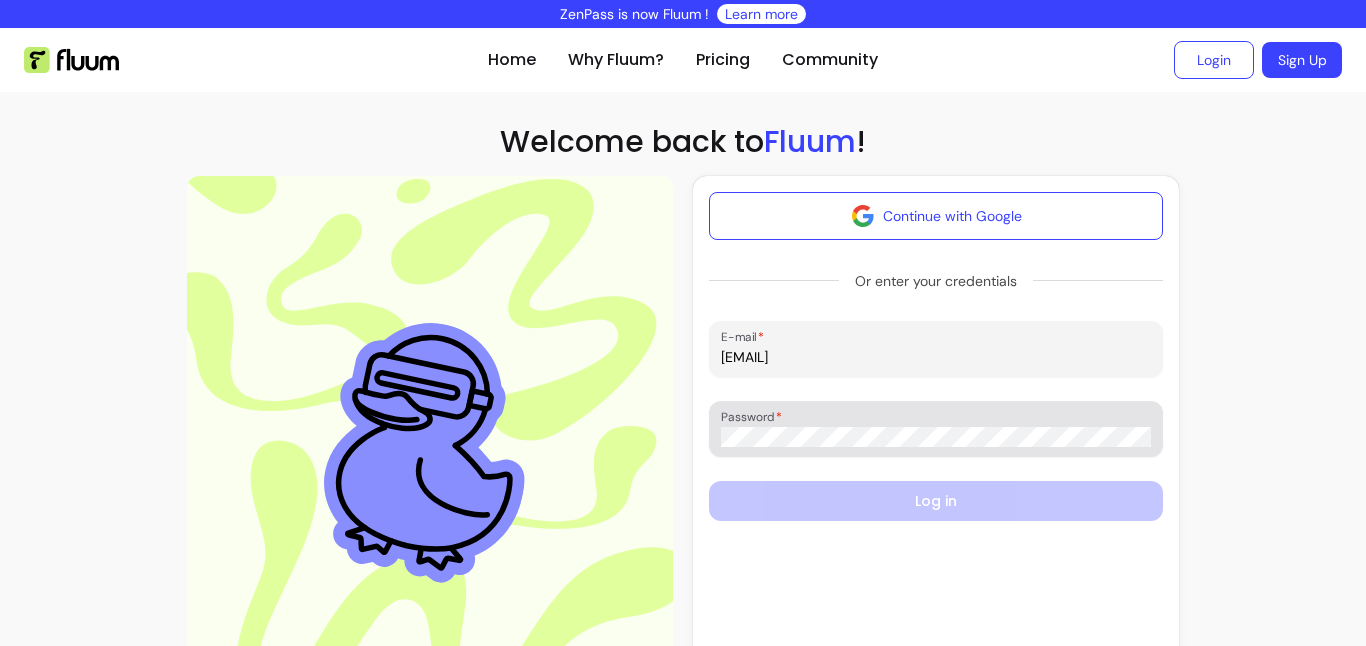 click on "Password" at bounding box center [936, 429] 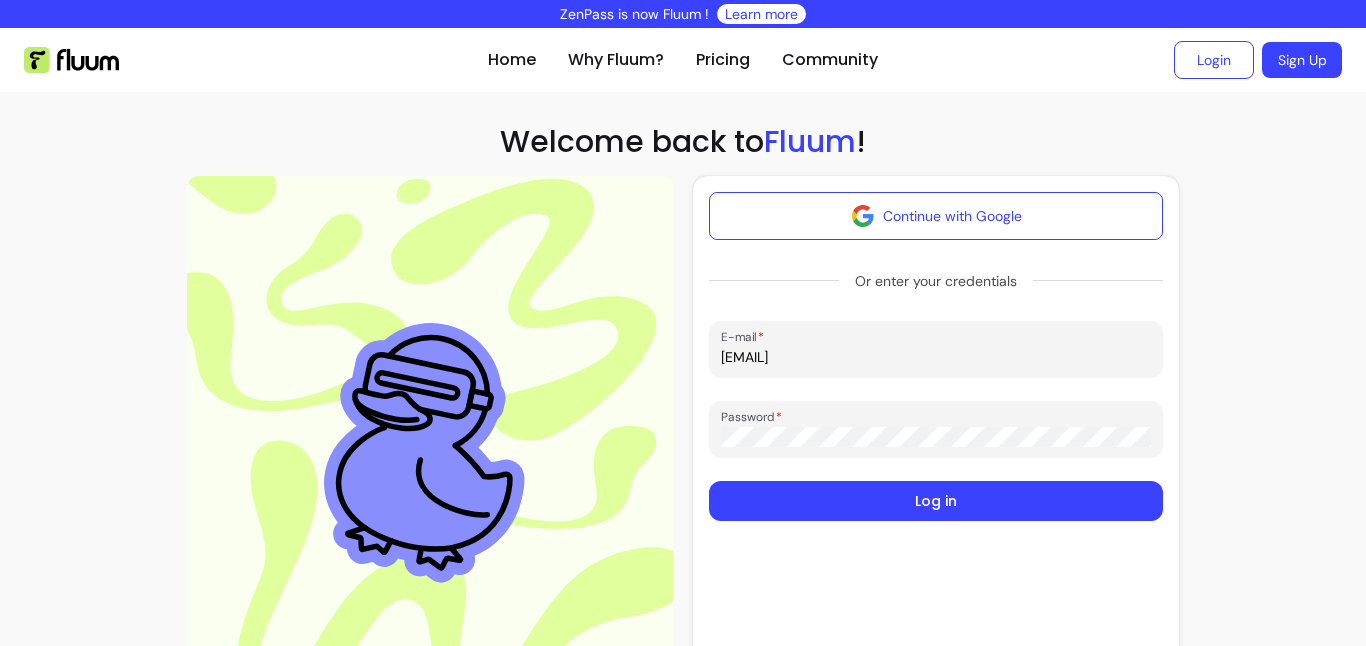 click on "Log in" at bounding box center [936, 501] 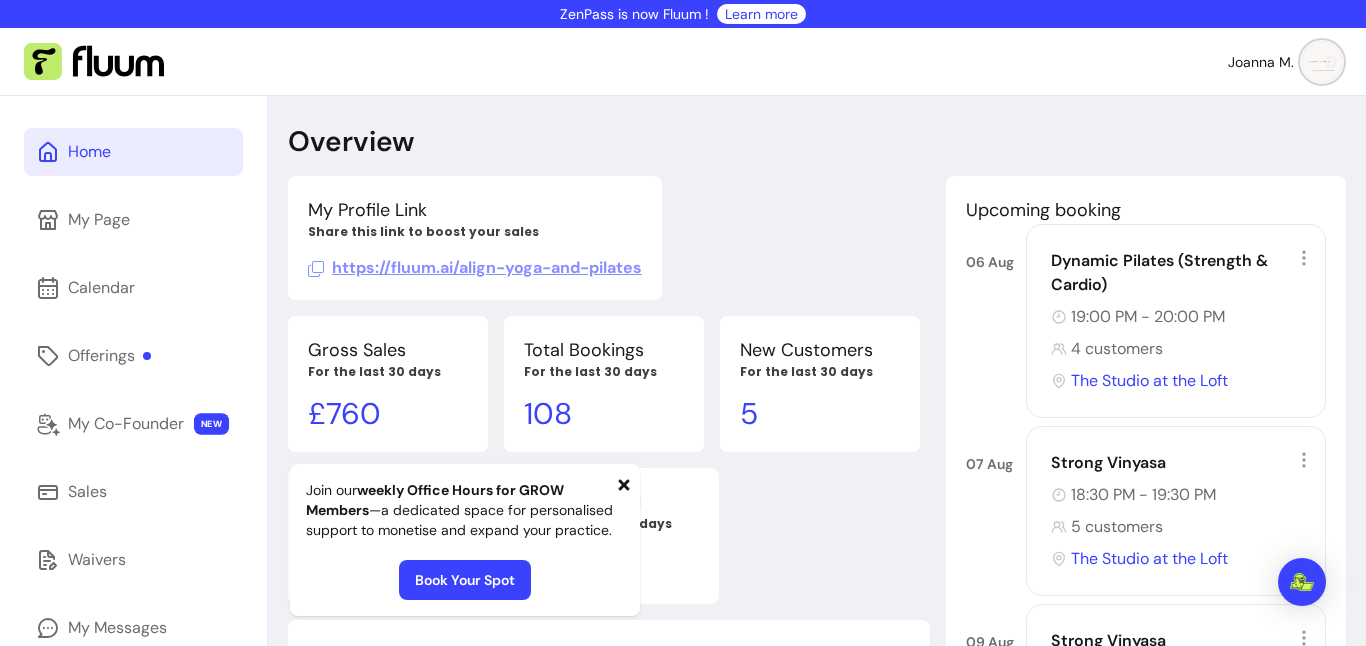 click 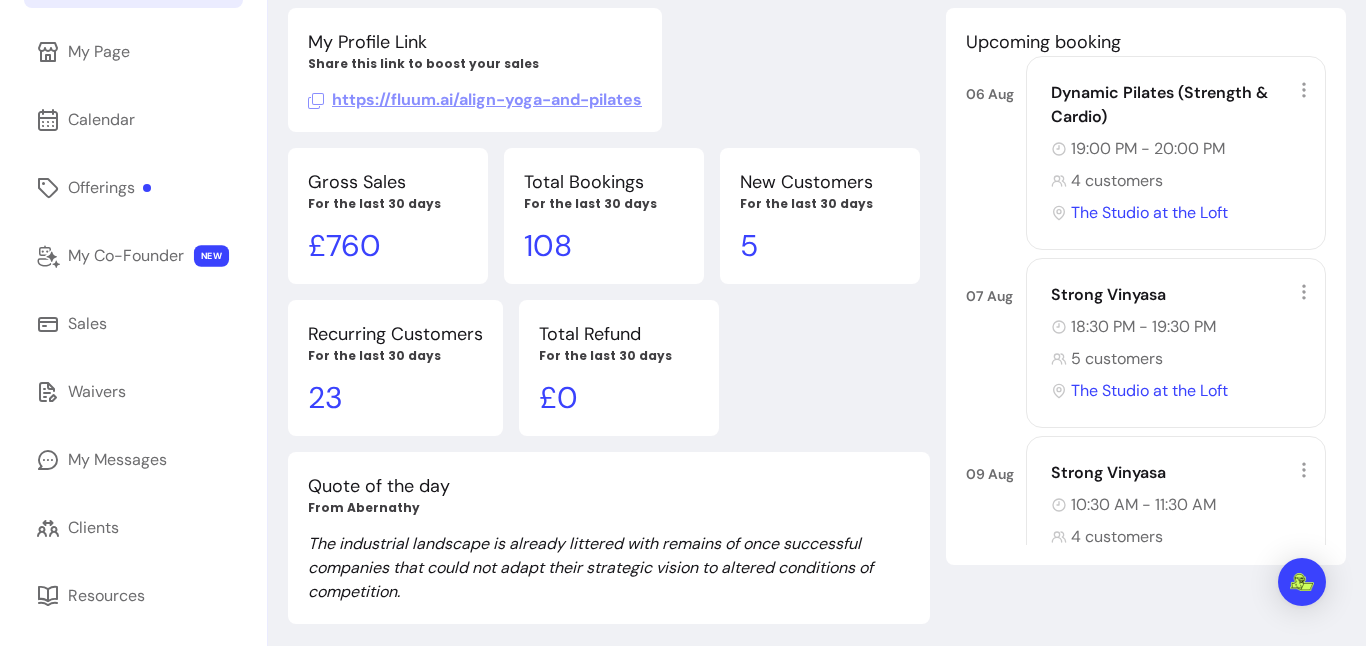 scroll, scrollTop: 171, scrollLeft: 0, axis: vertical 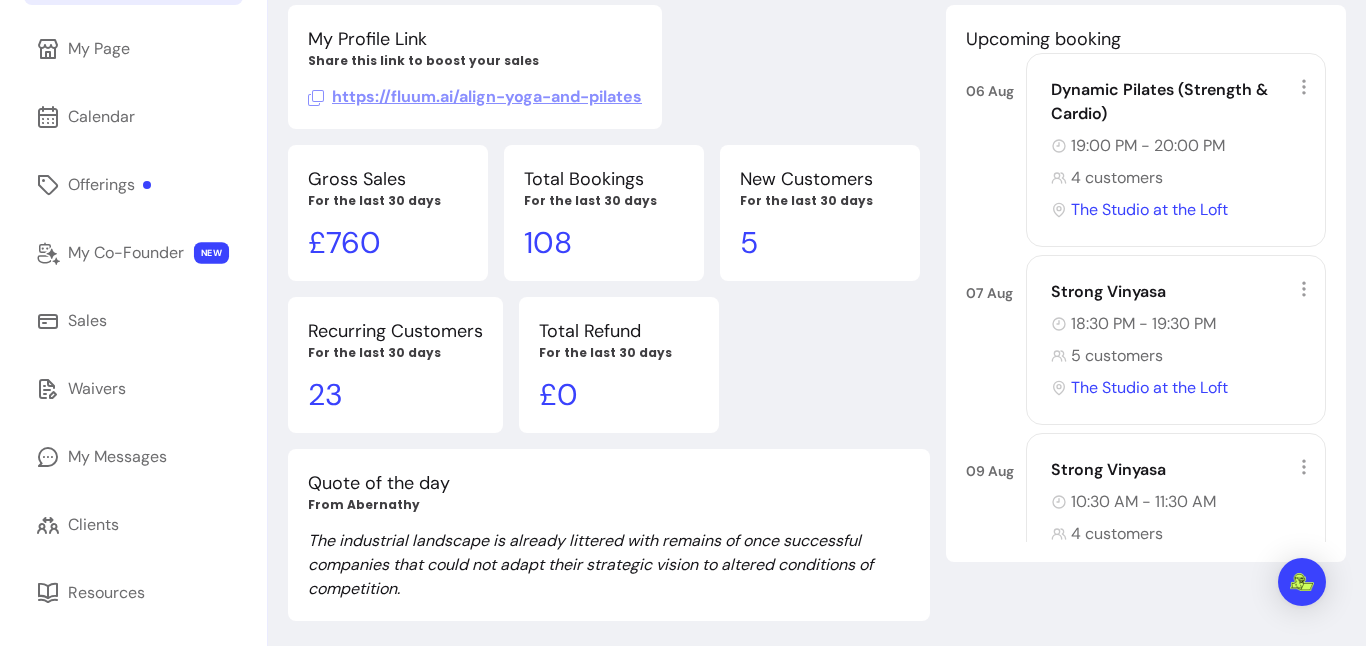 click 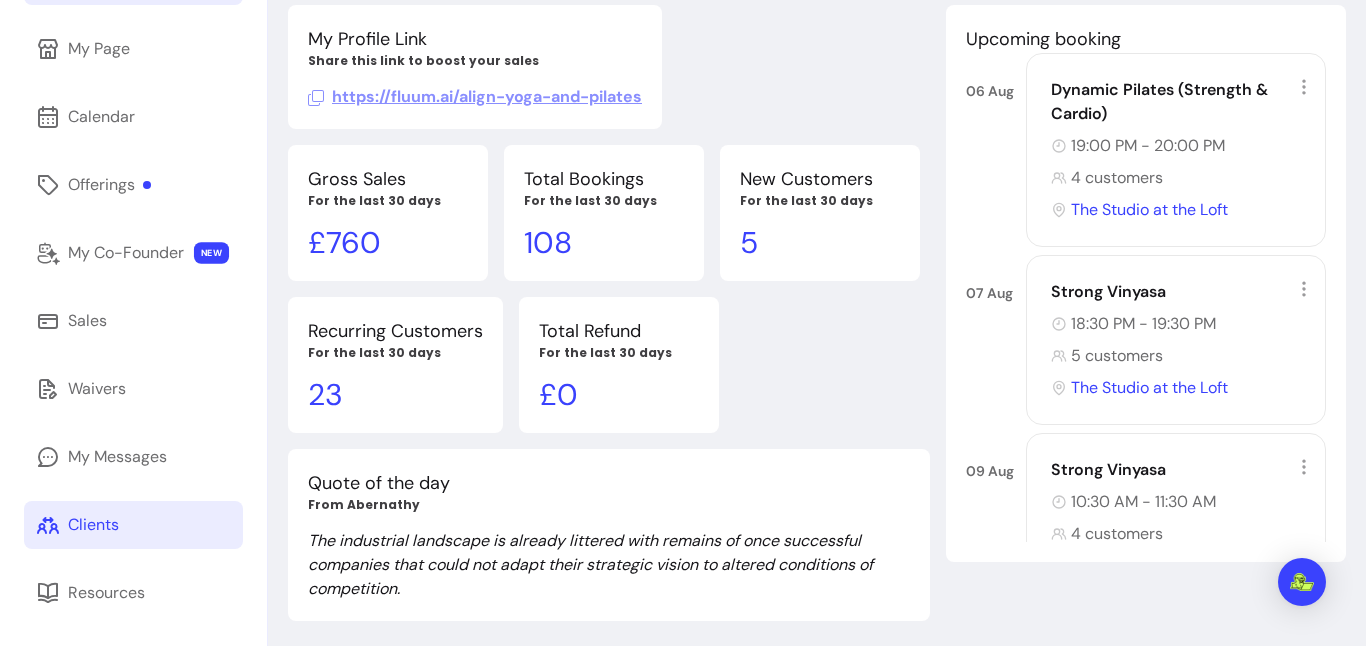 click on "Clients" at bounding box center (93, 525) 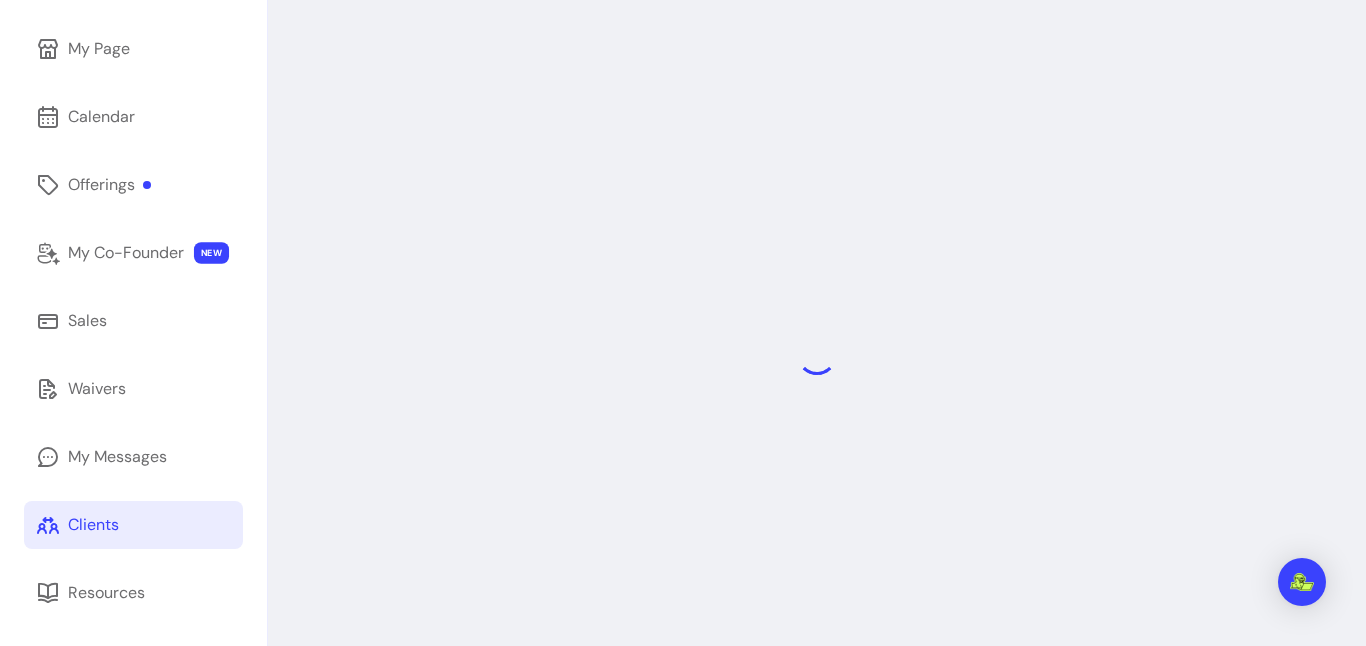 scroll, scrollTop: 96, scrollLeft: 0, axis: vertical 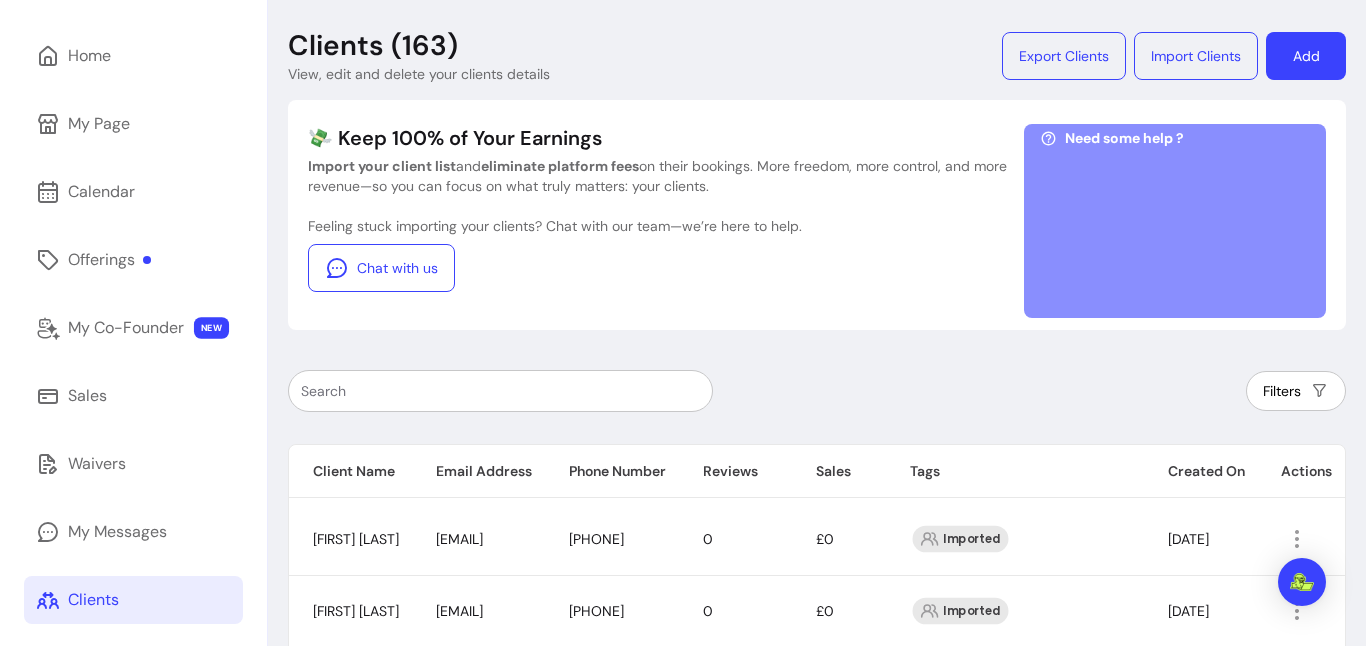 click at bounding box center (500, 391) 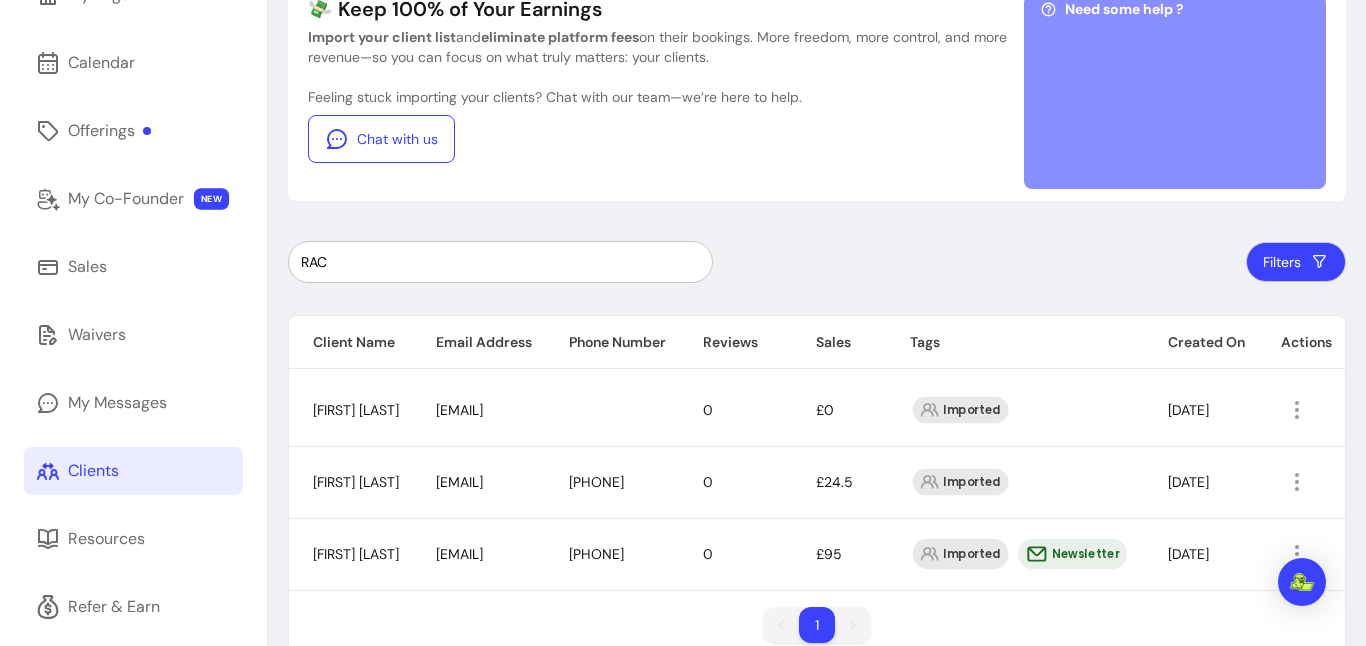 scroll, scrollTop: 254, scrollLeft: 0, axis: vertical 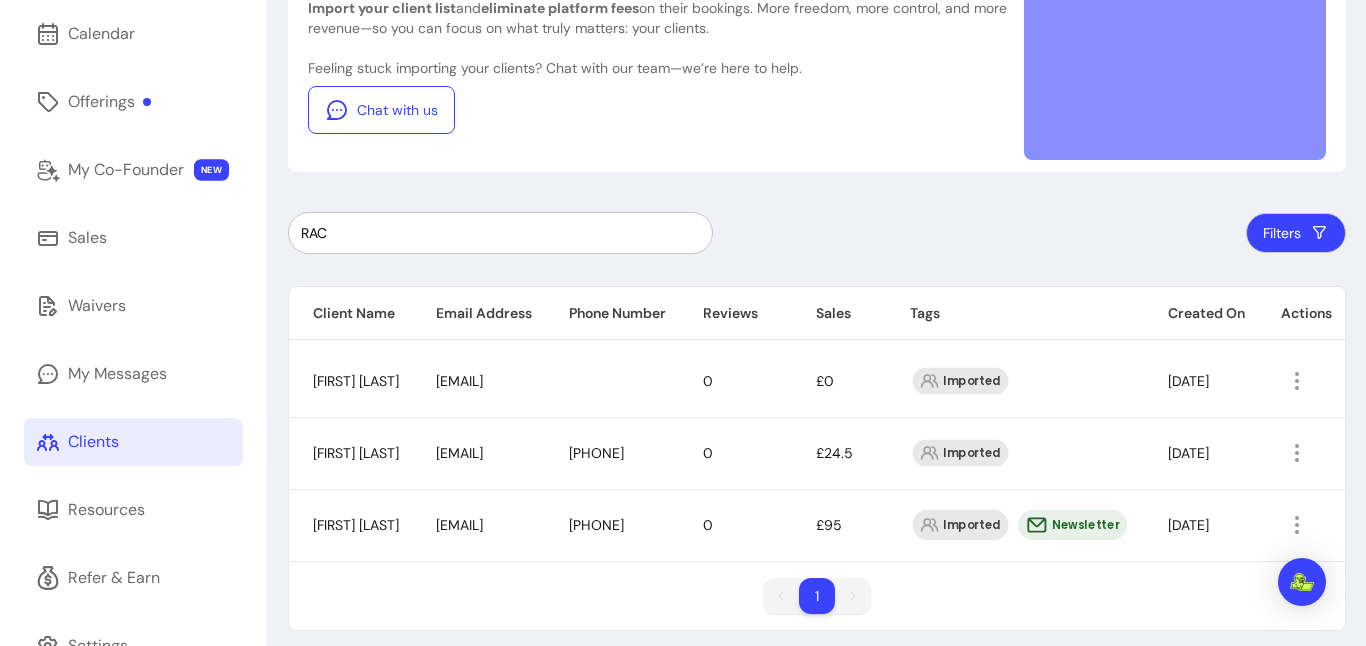 type on "RAC" 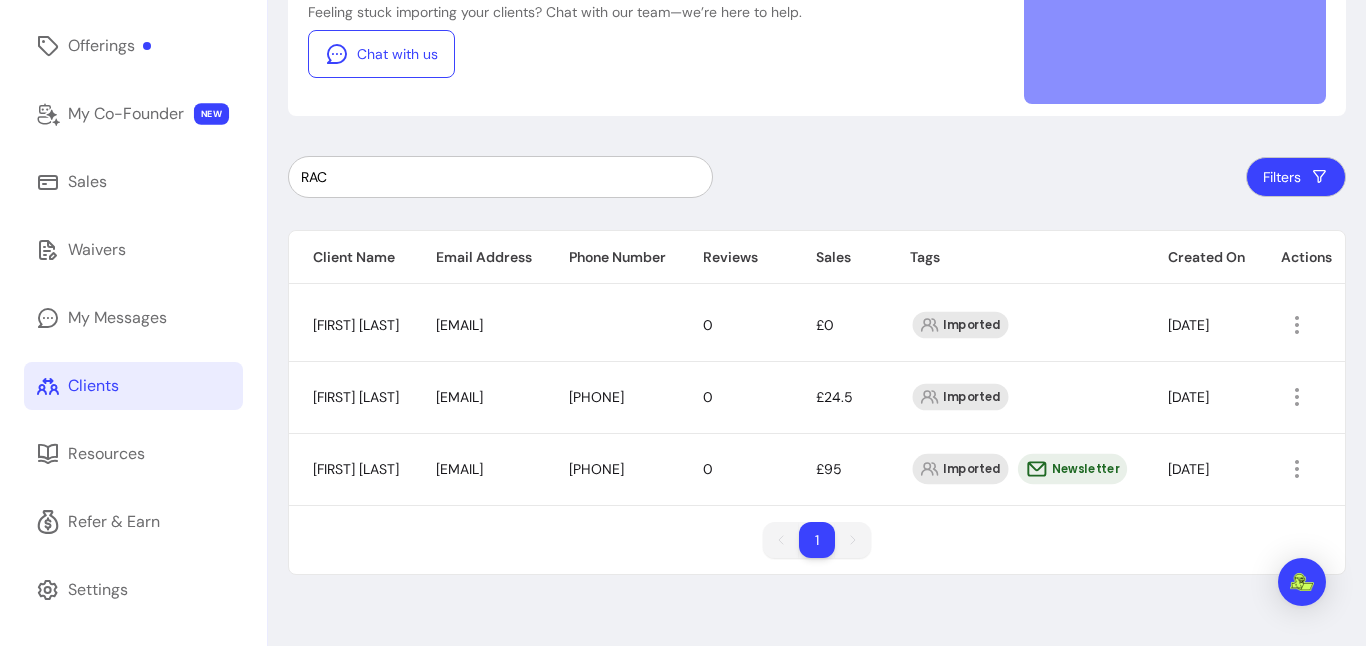 click on "Rachel Ledwidge" at bounding box center (356, 469) 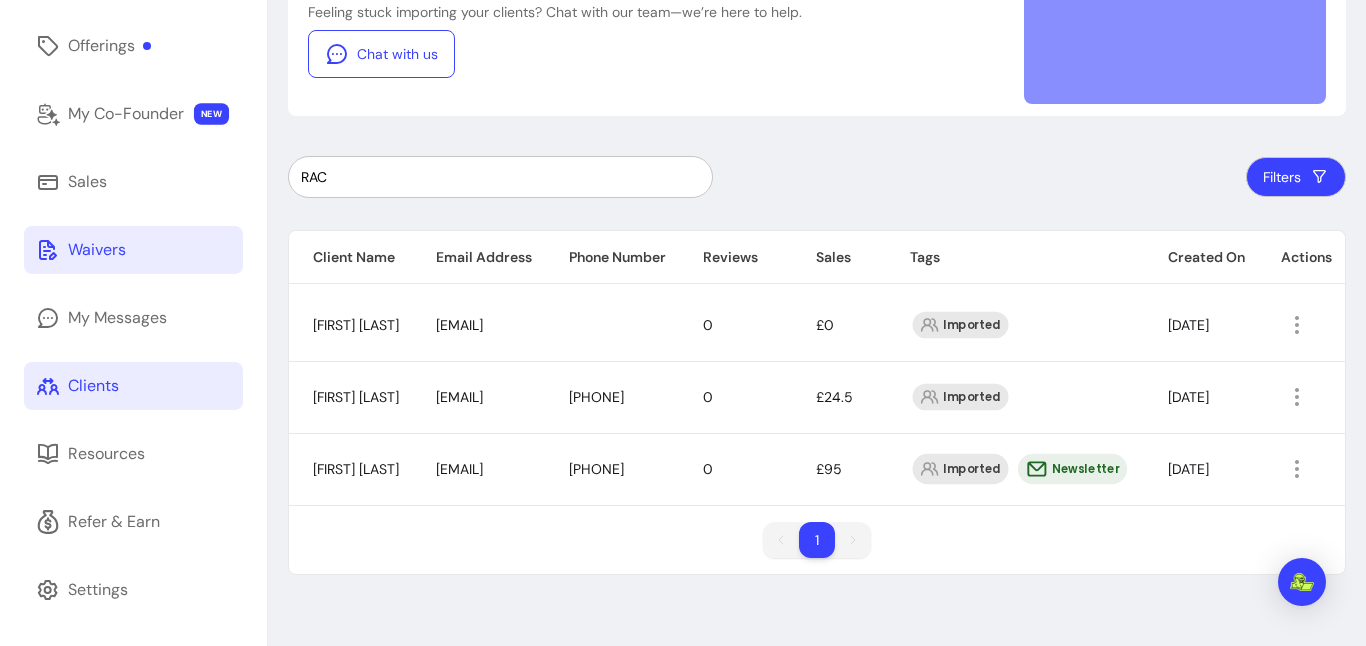 scroll, scrollTop: 0, scrollLeft: 0, axis: both 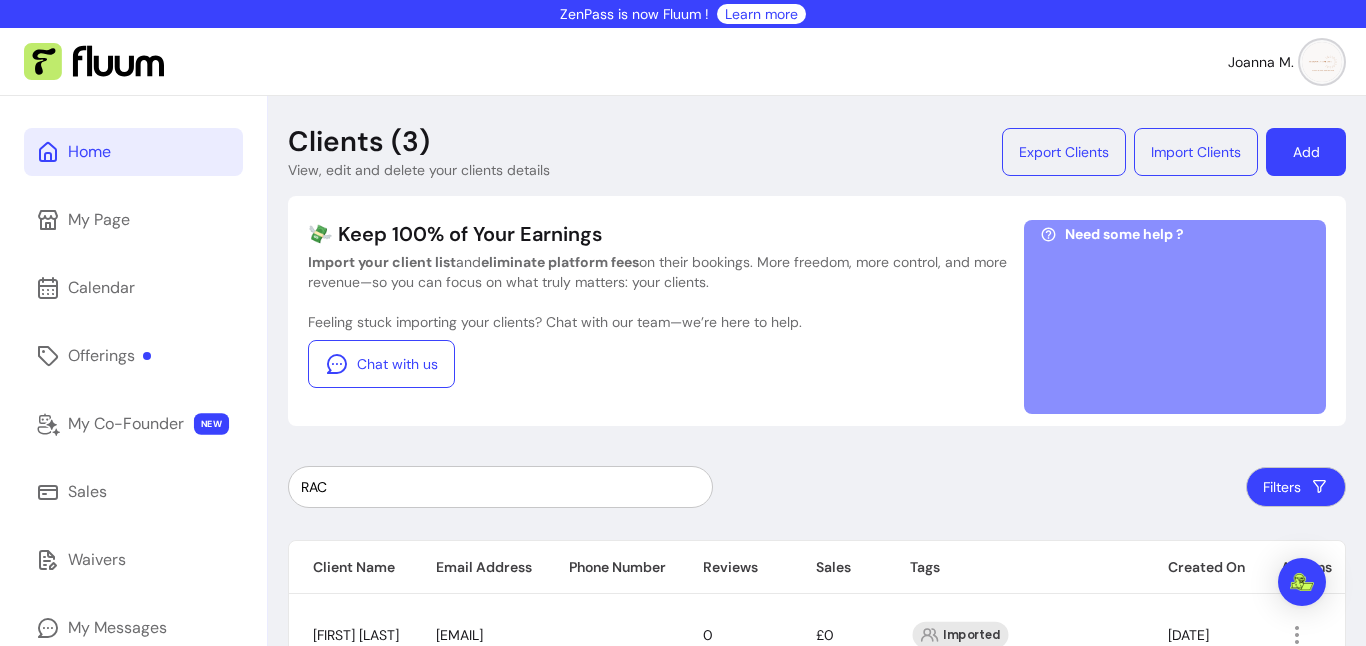 click on "Home" at bounding box center (133, 152) 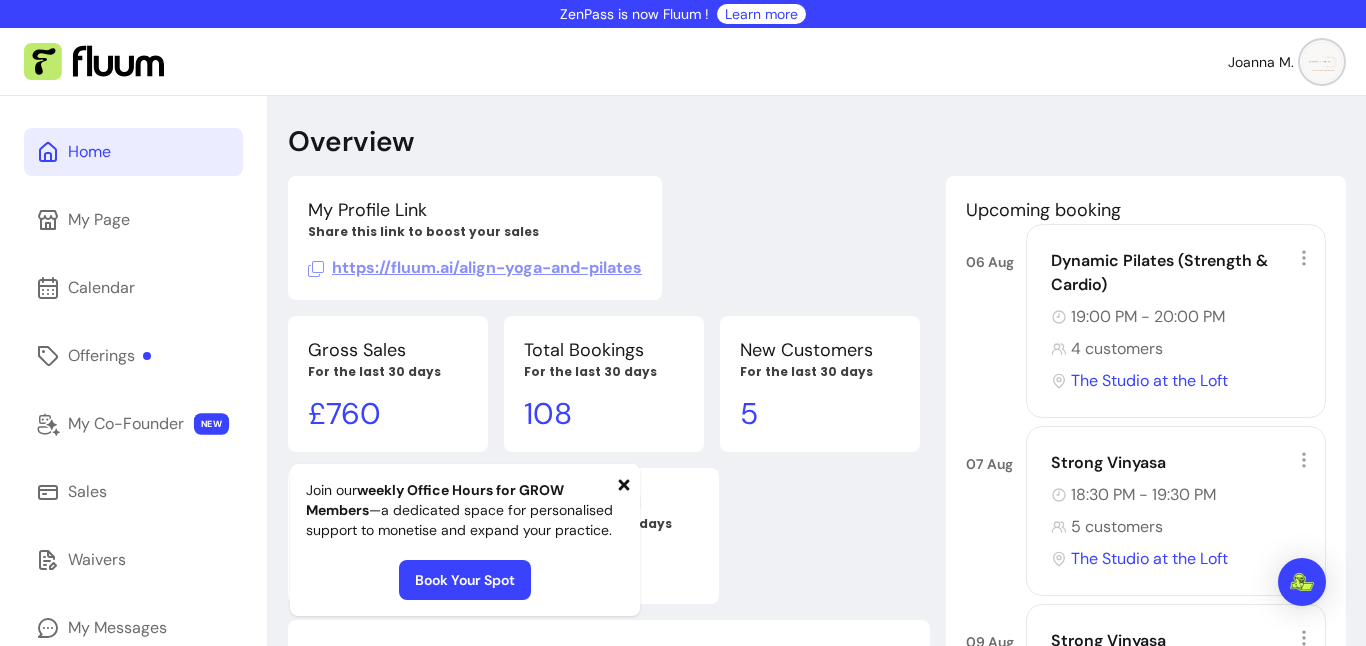 click on "https://fluum.ai/align-yoga-and-pilates" at bounding box center (475, 267) 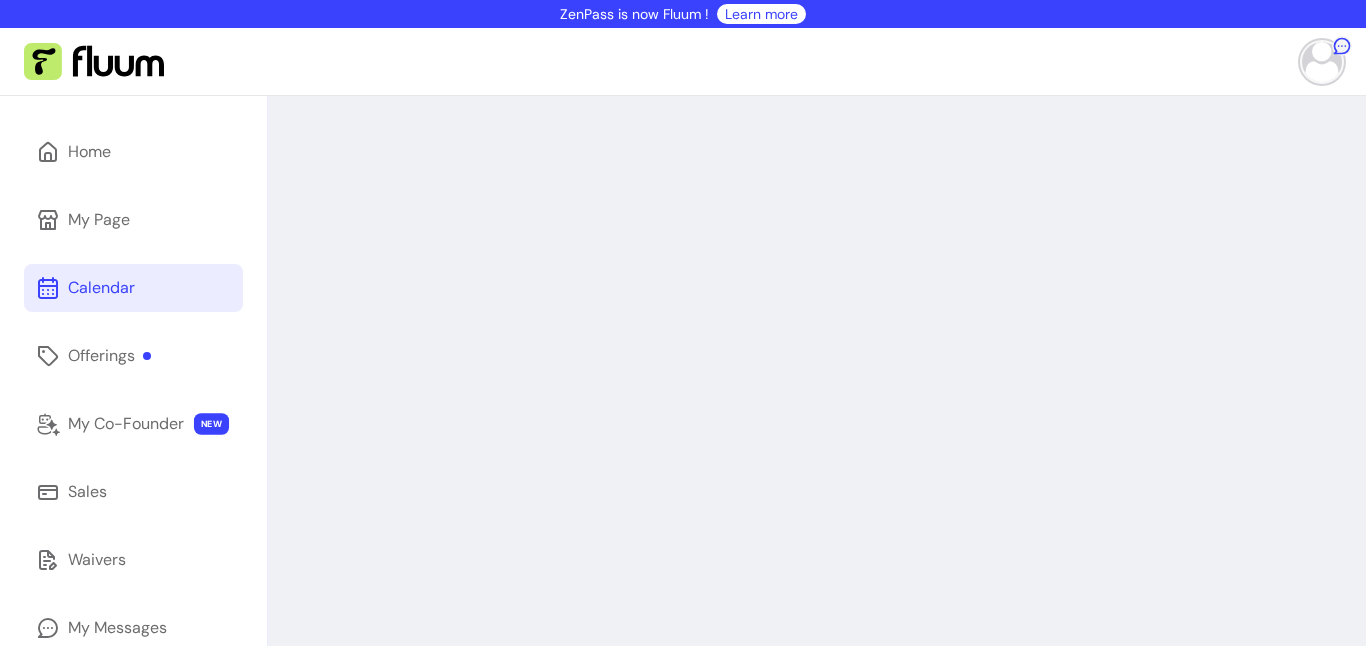 scroll, scrollTop: 0, scrollLeft: 0, axis: both 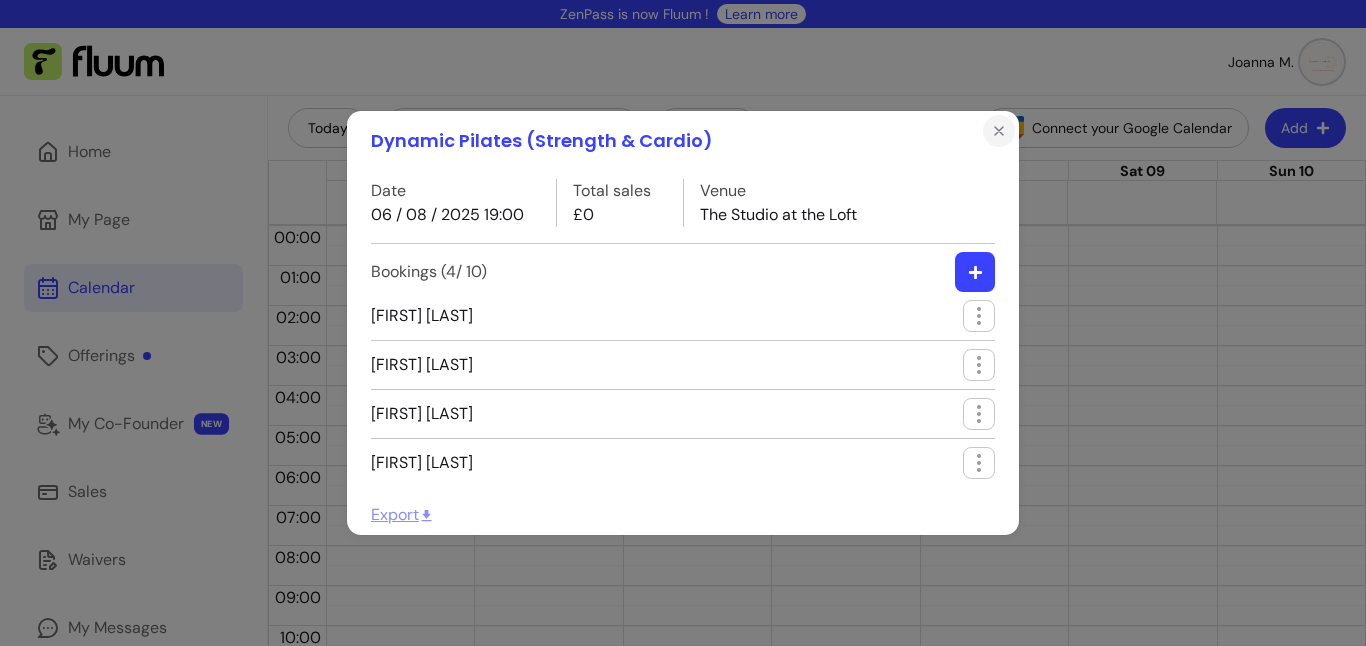 click 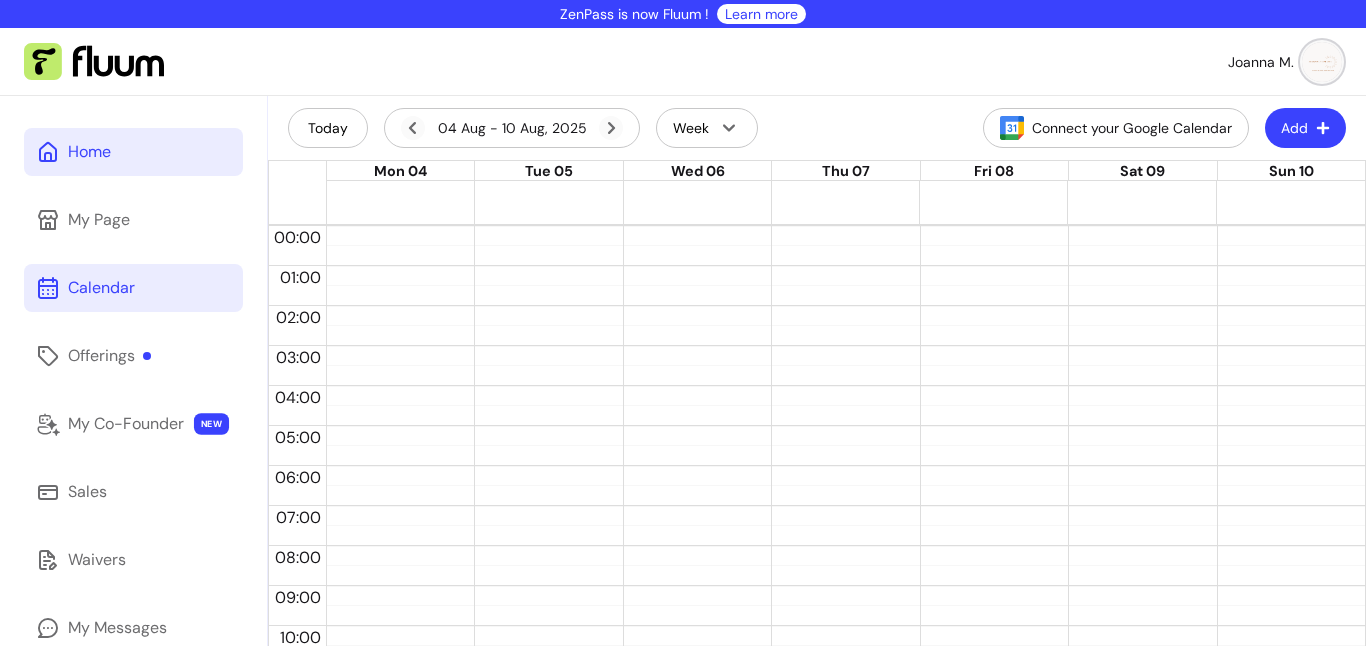 click on "Home" at bounding box center [133, 152] 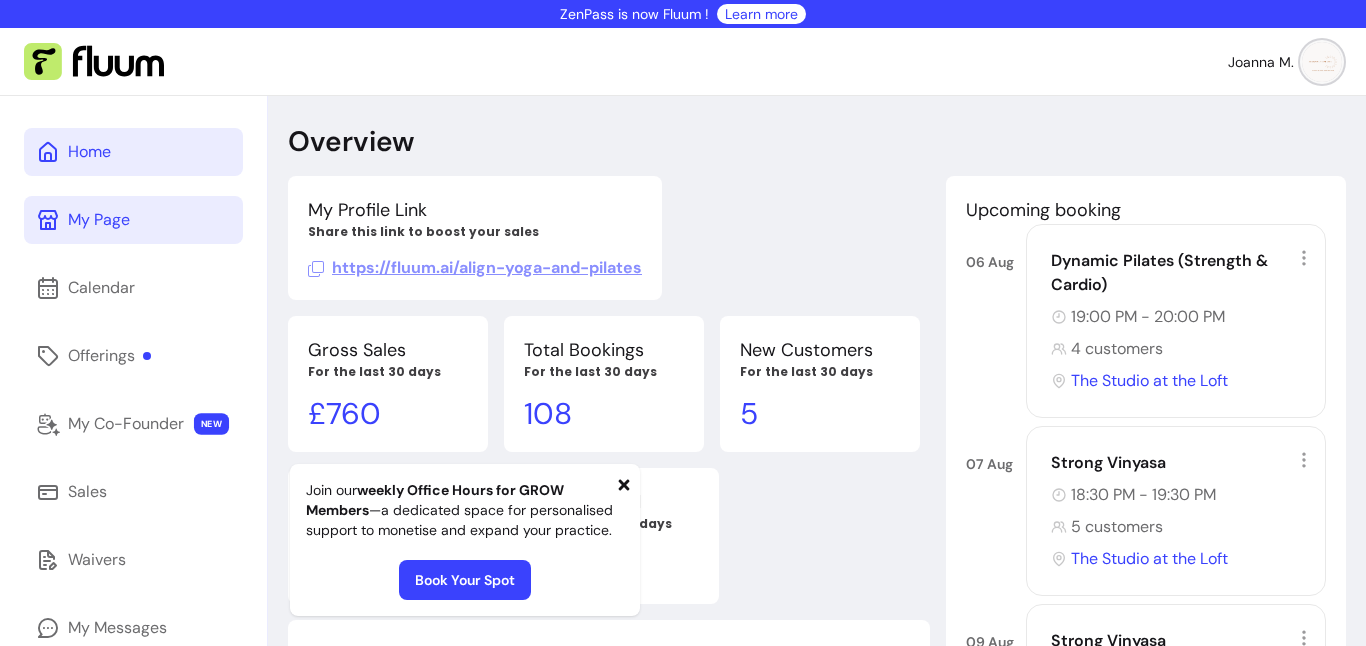 click on "My Page" at bounding box center [99, 220] 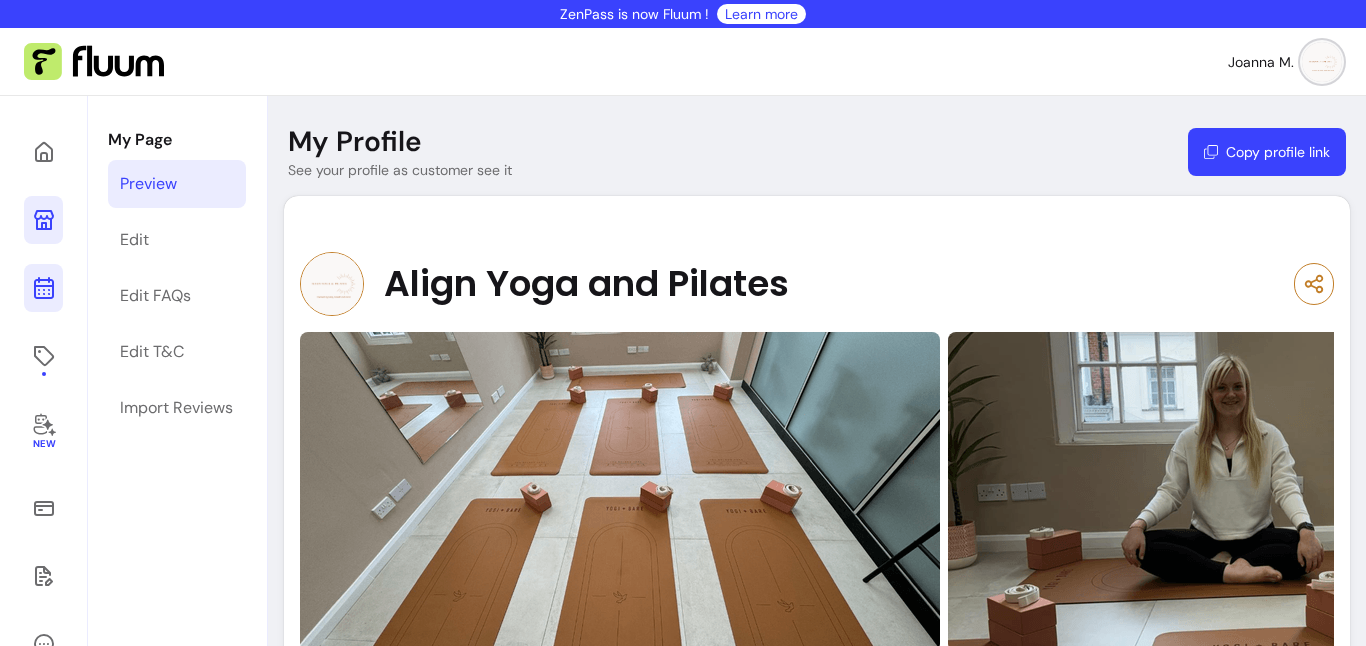 click at bounding box center (43, 288) 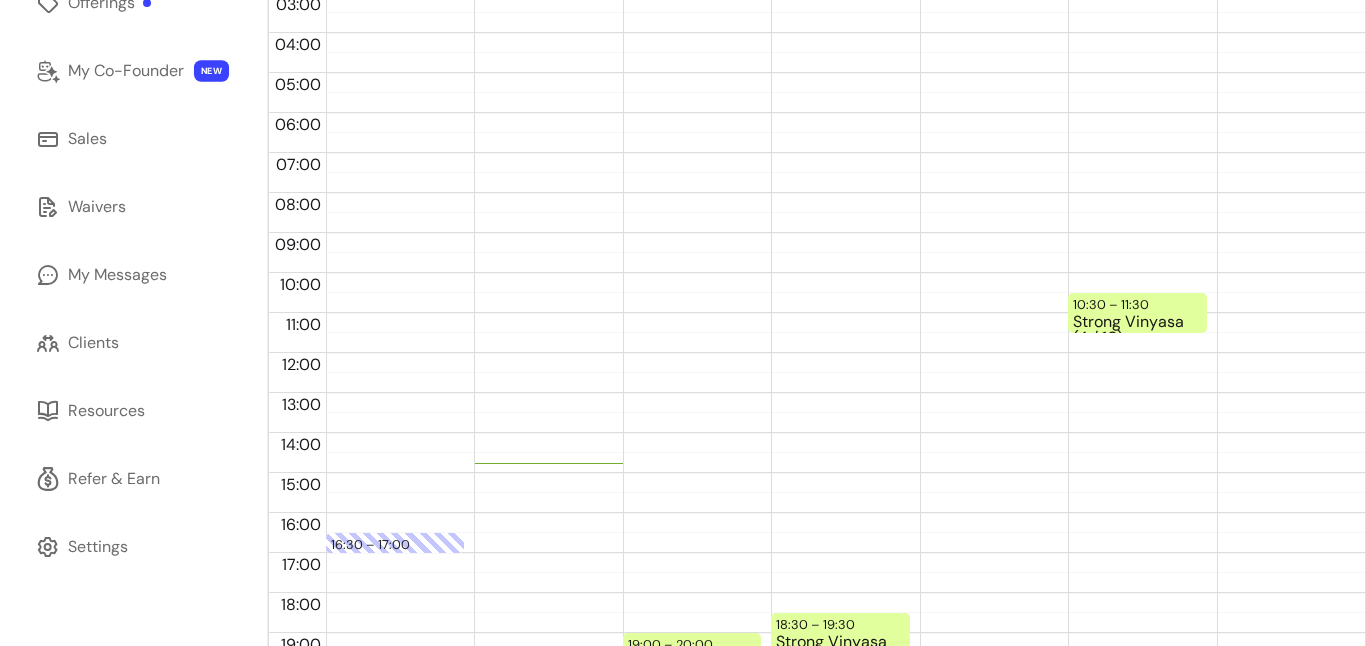 scroll, scrollTop: 0, scrollLeft: 0, axis: both 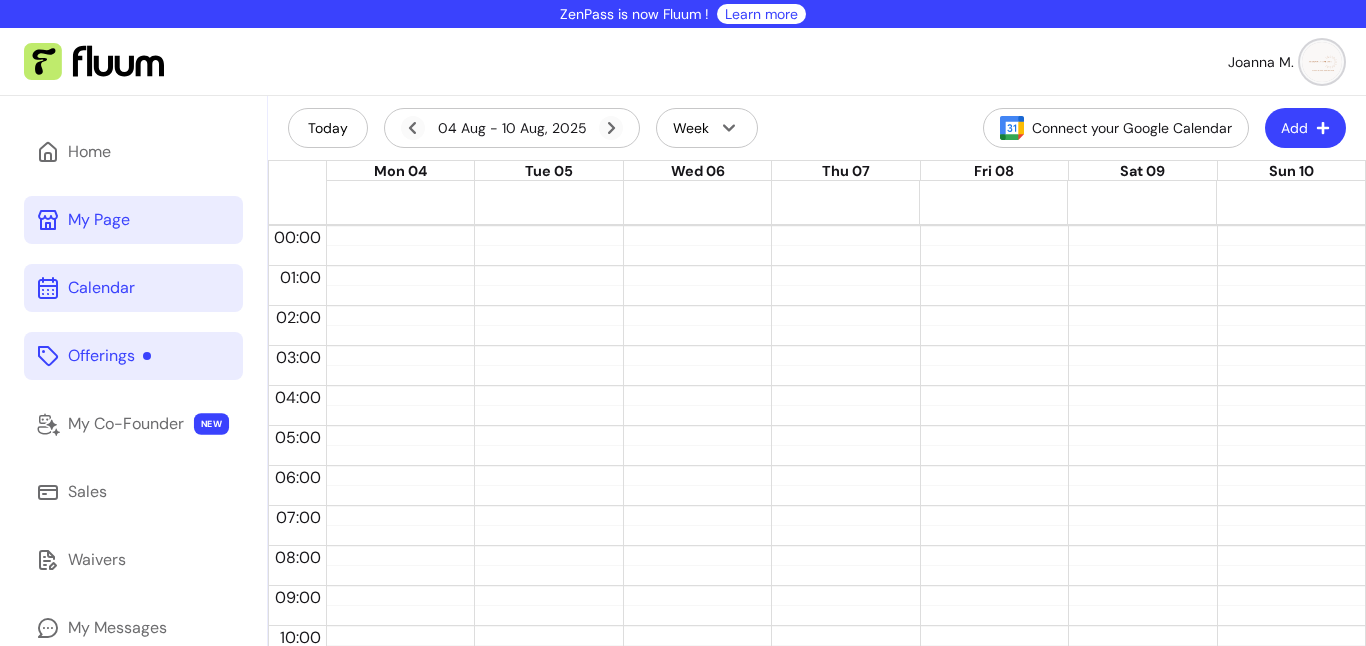 click on "Offerings" at bounding box center [133, 356] 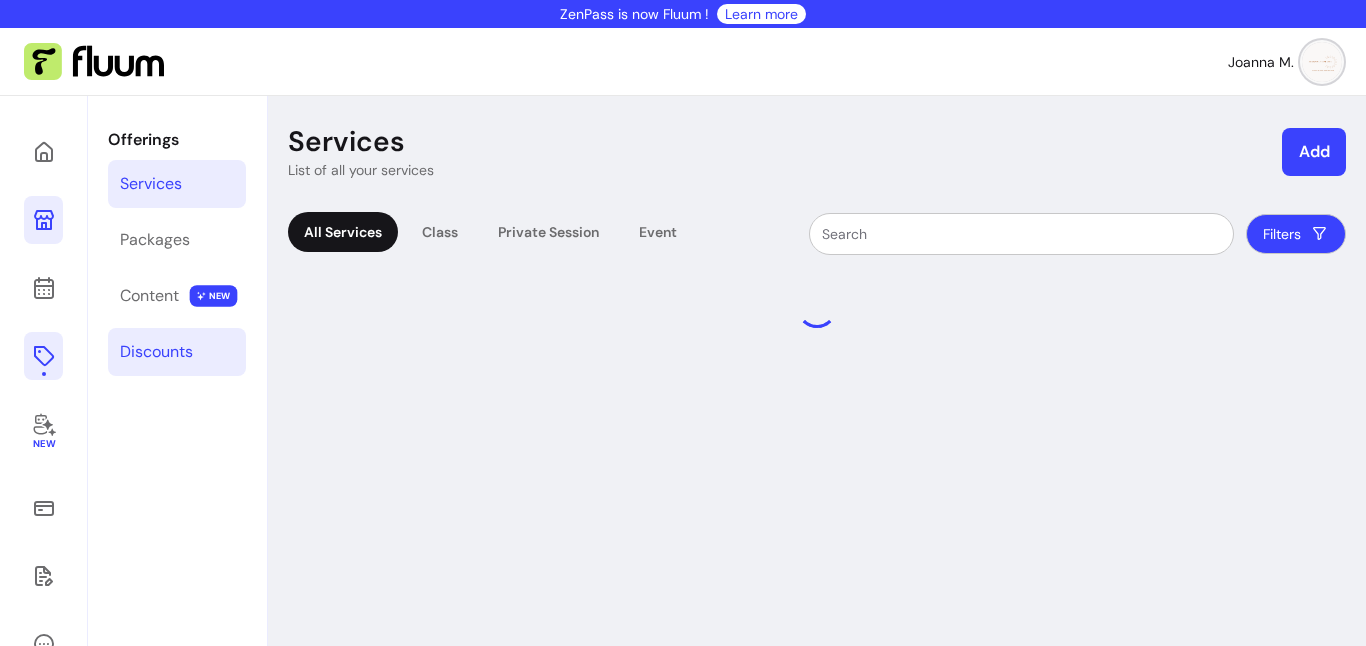 click on "Discounts" at bounding box center (156, 352) 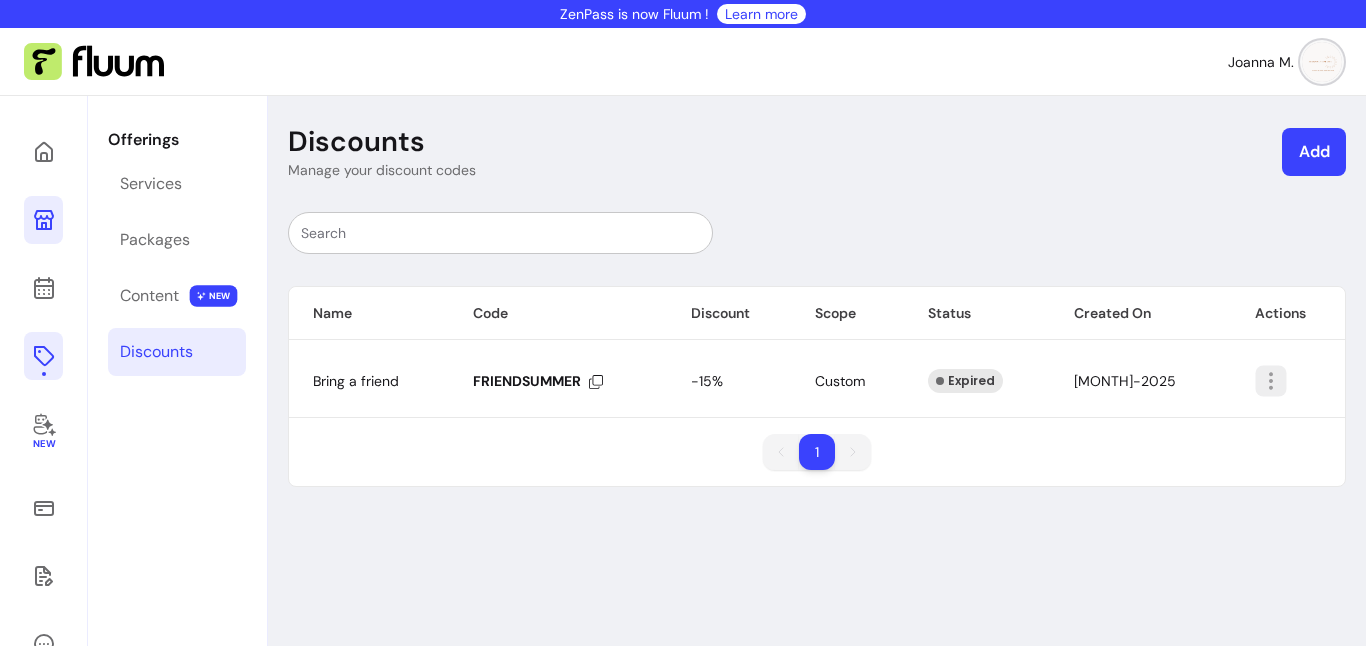 click 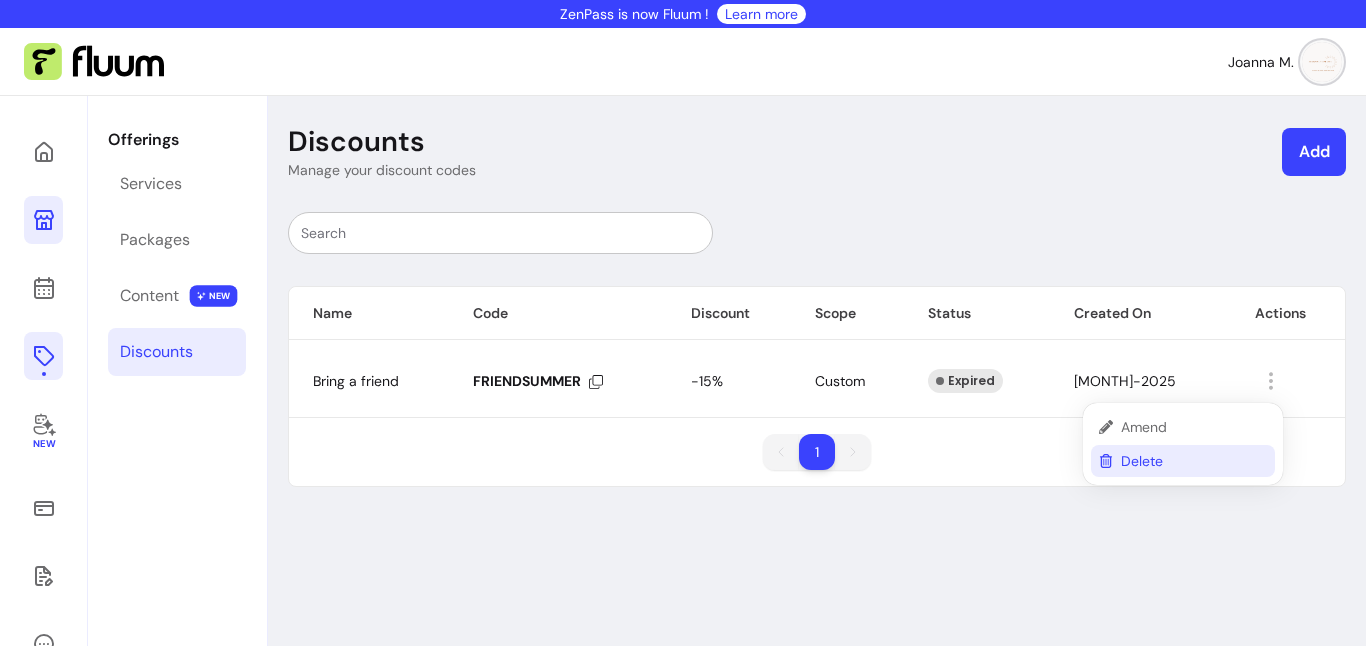click on "Delete" at bounding box center [1194, 461] 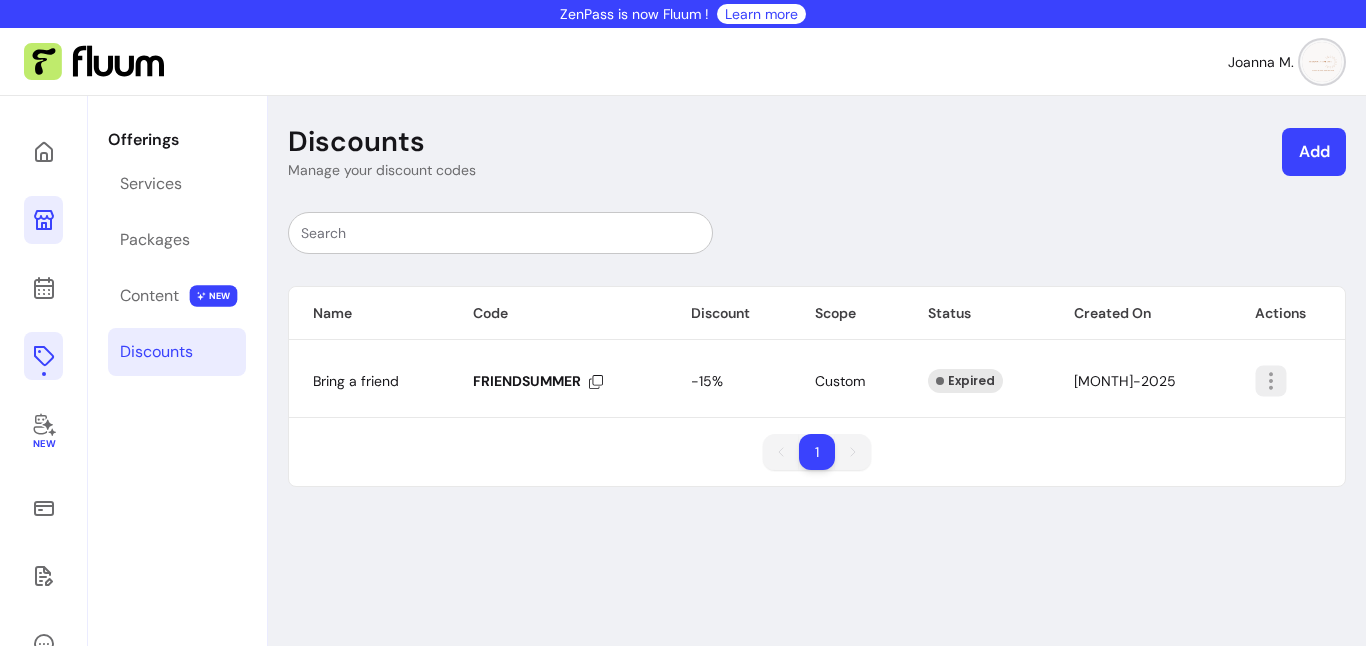 click 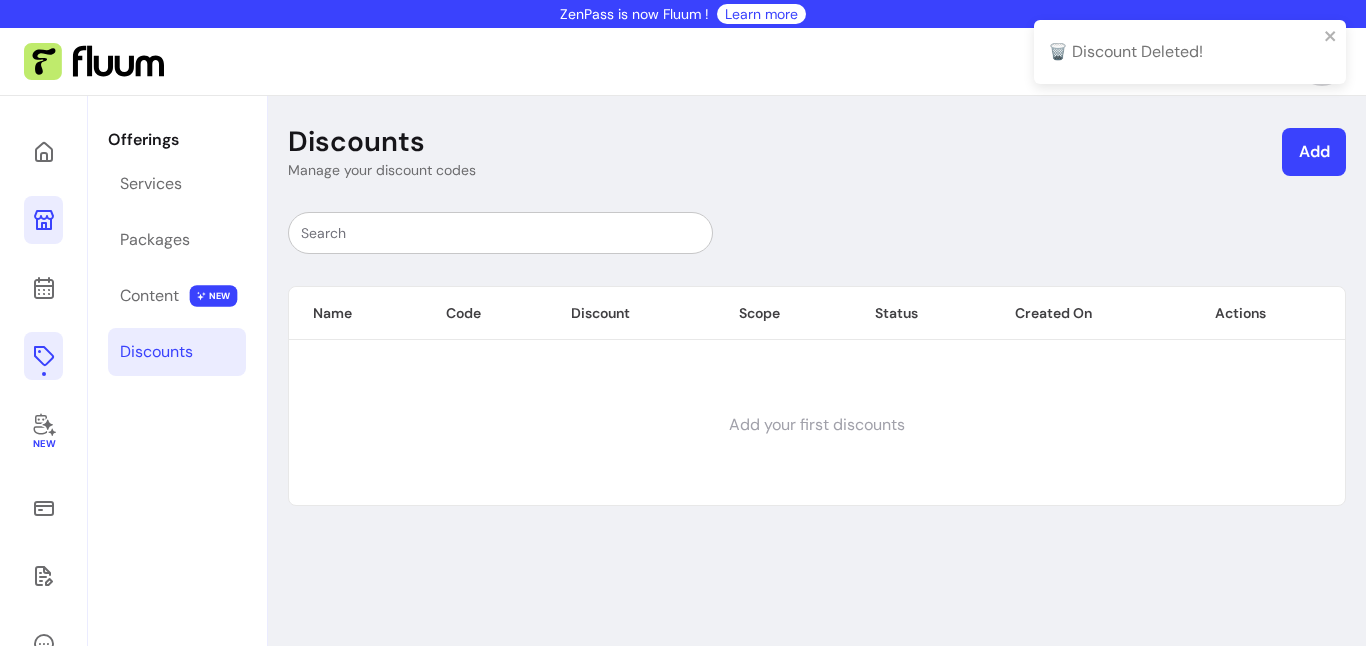 click on "Name Code Discount Scope Status Created On Actions Add your first discounts" at bounding box center (817, 351) 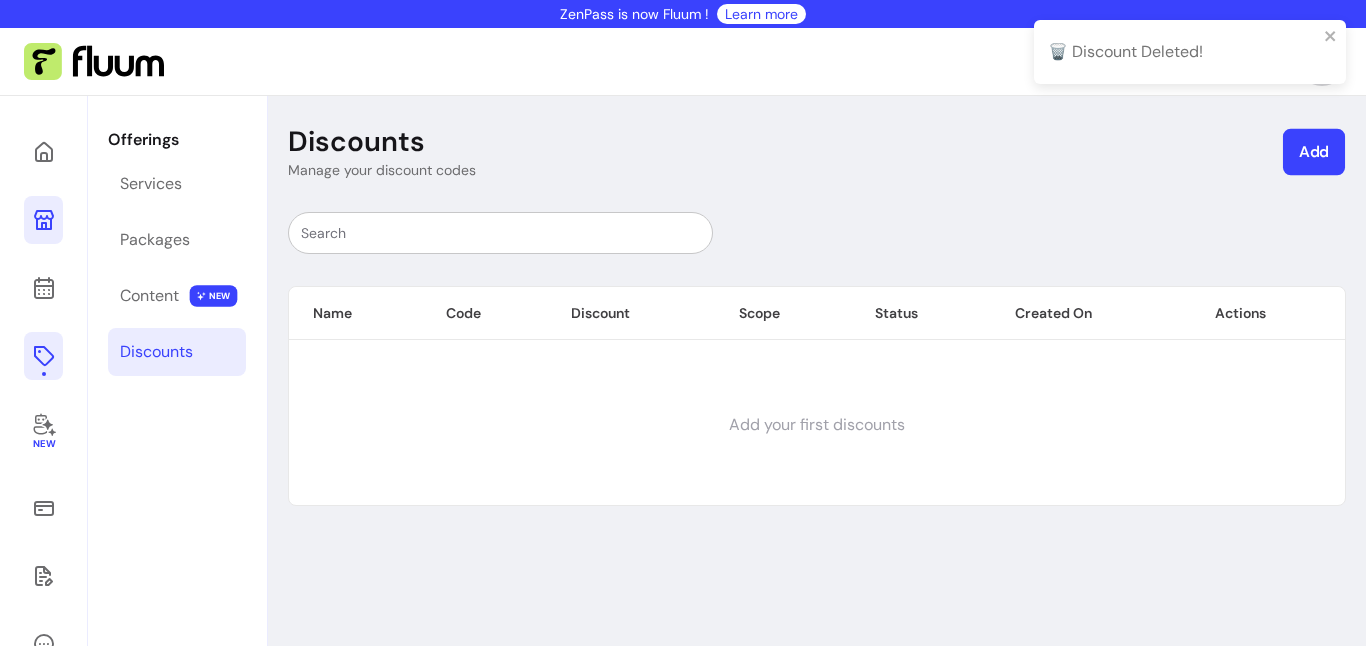 click on "Add" at bounding box center (1314, 152) 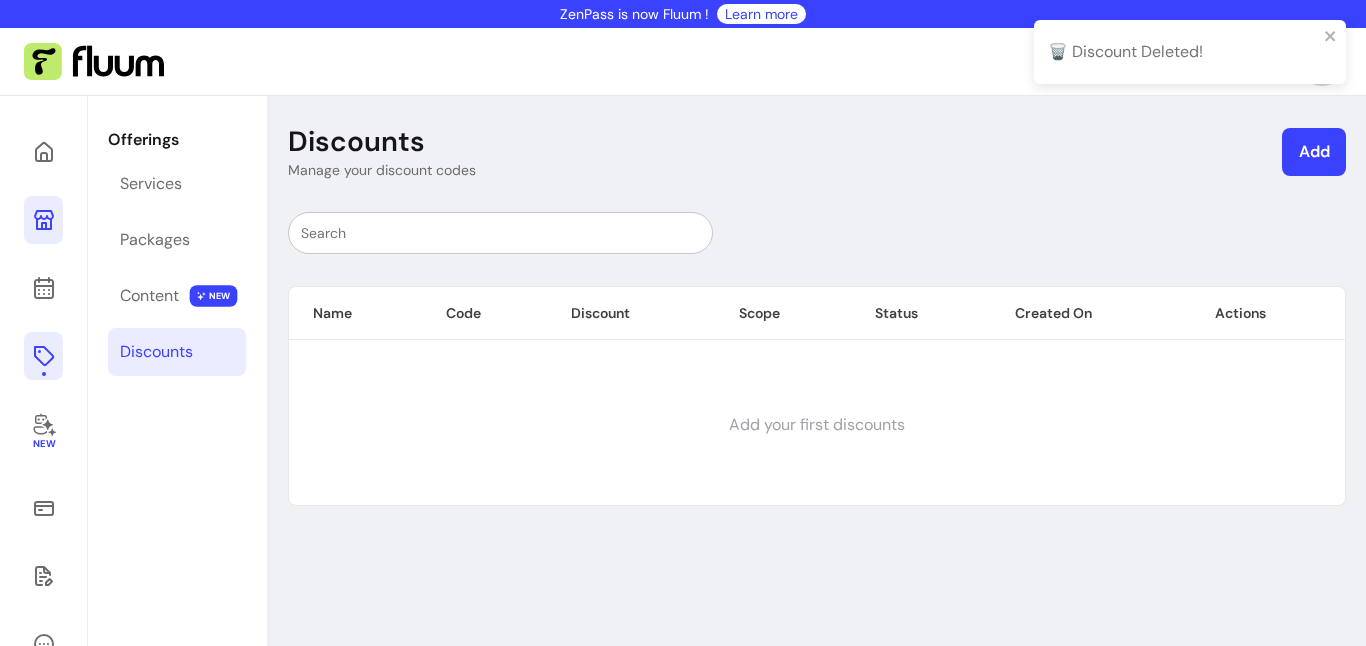select on "****" 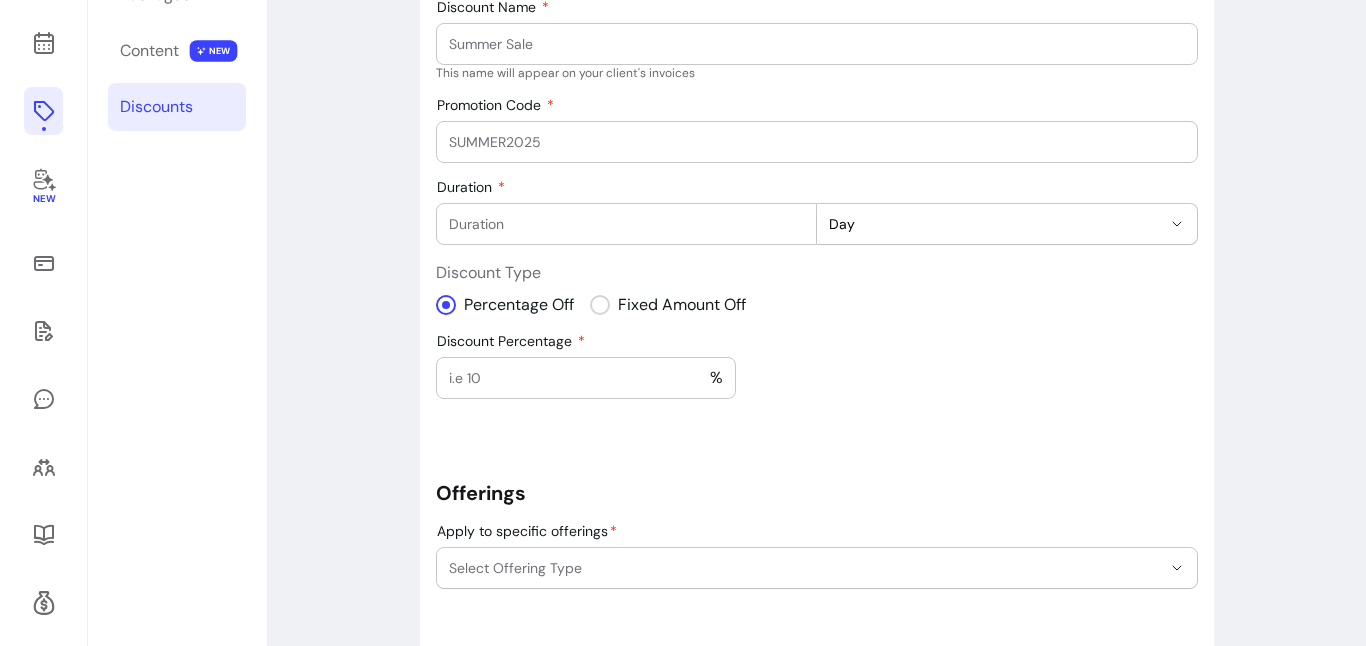 scroll, scrollTop: 270, scrollLeft: 0, axis: vertical 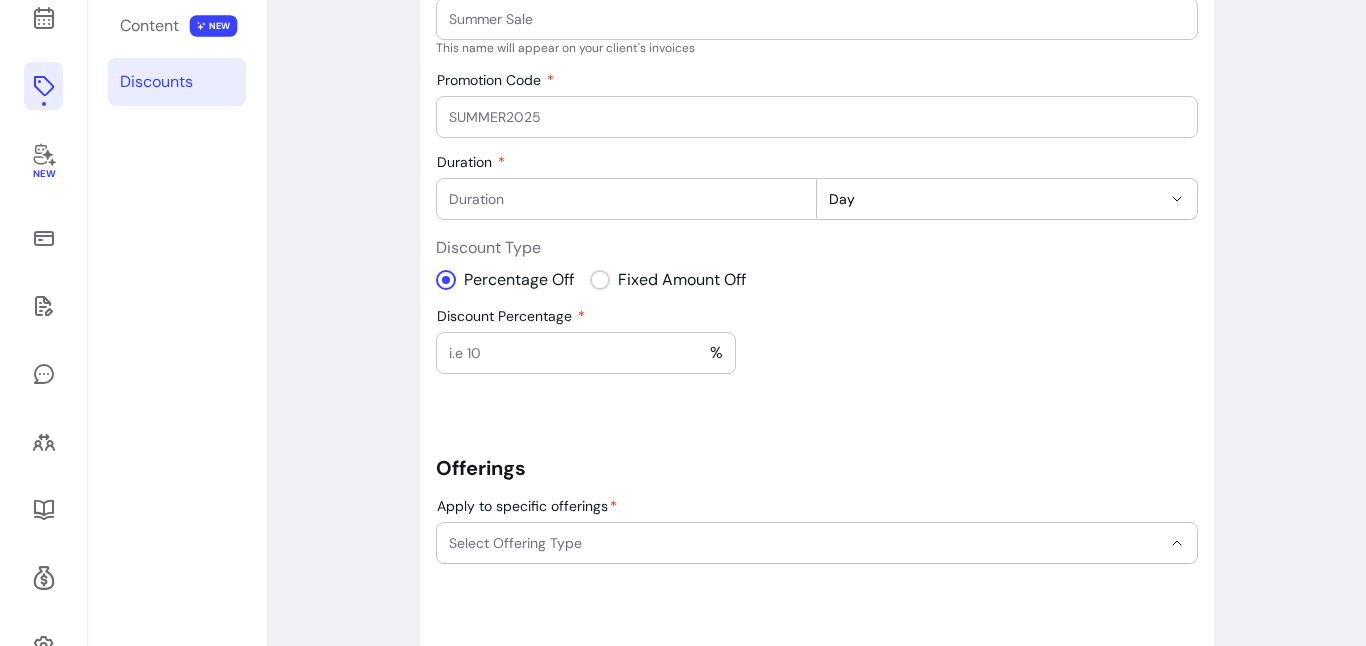 click on "Select Offering Type" at bounding box center (805, 543) 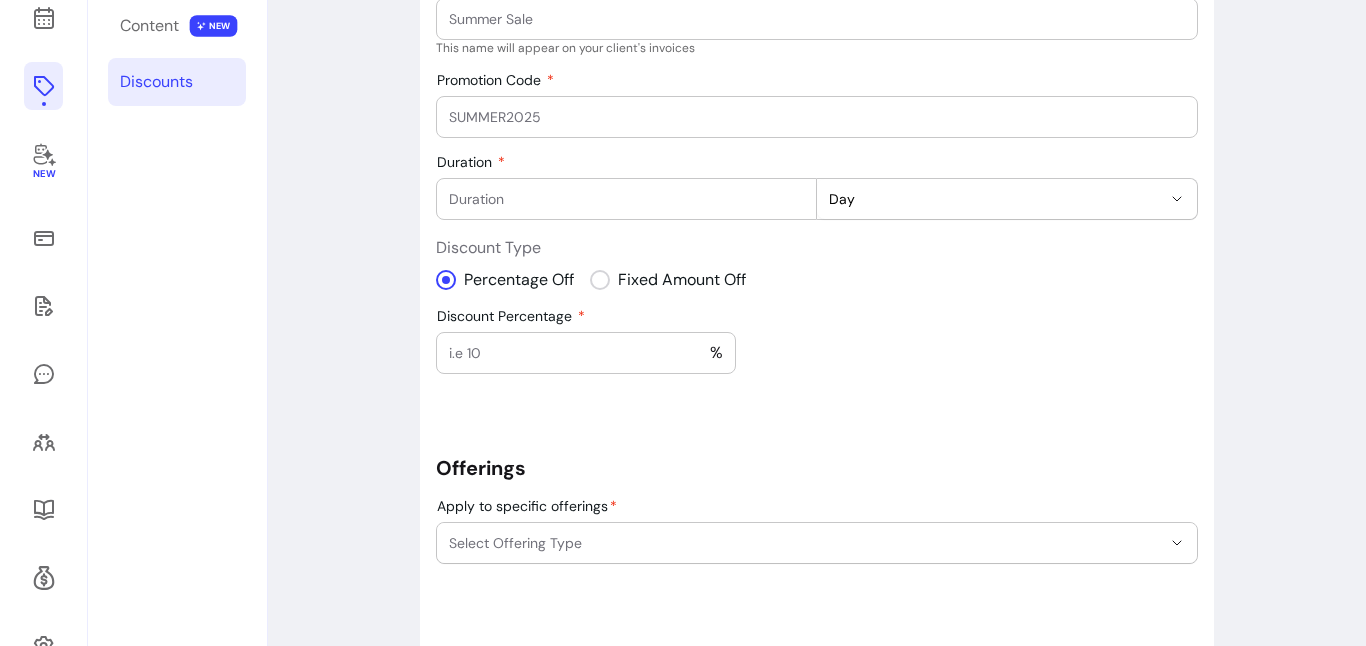 click on "**********" at bounding box center [817, 370] 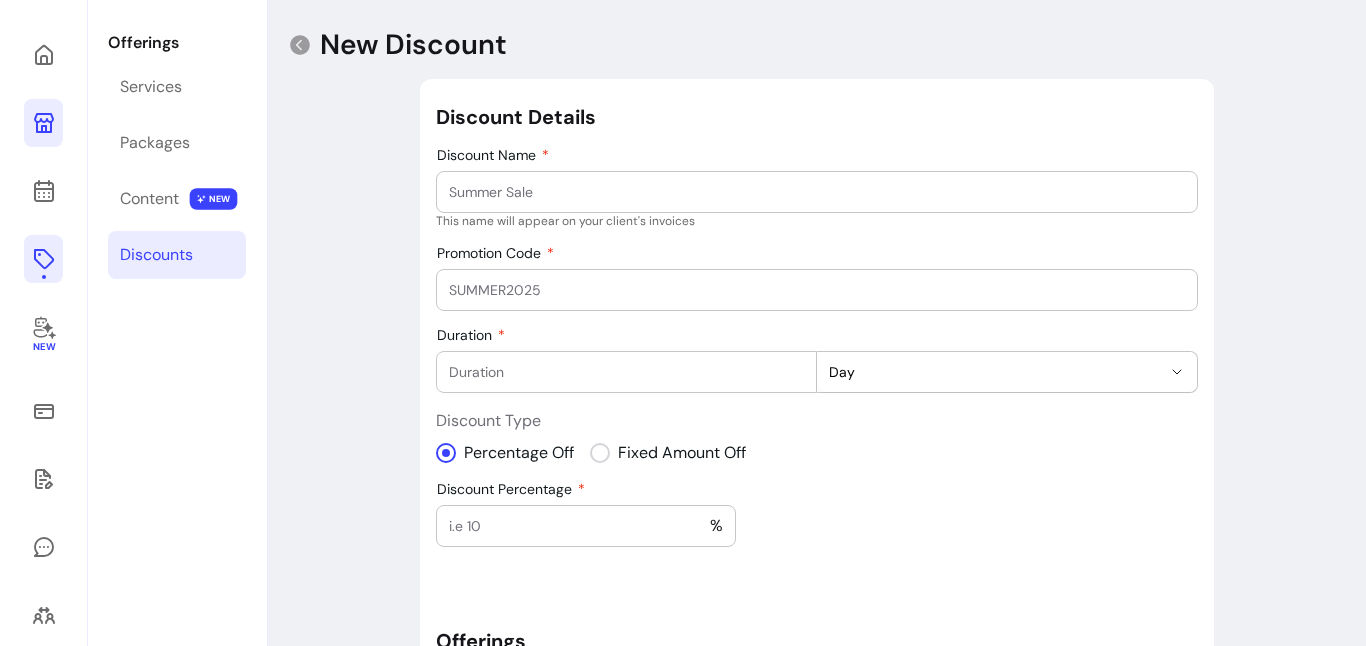 scroll, scrollTop: 102, scrollLeft: 0, axis: vertical 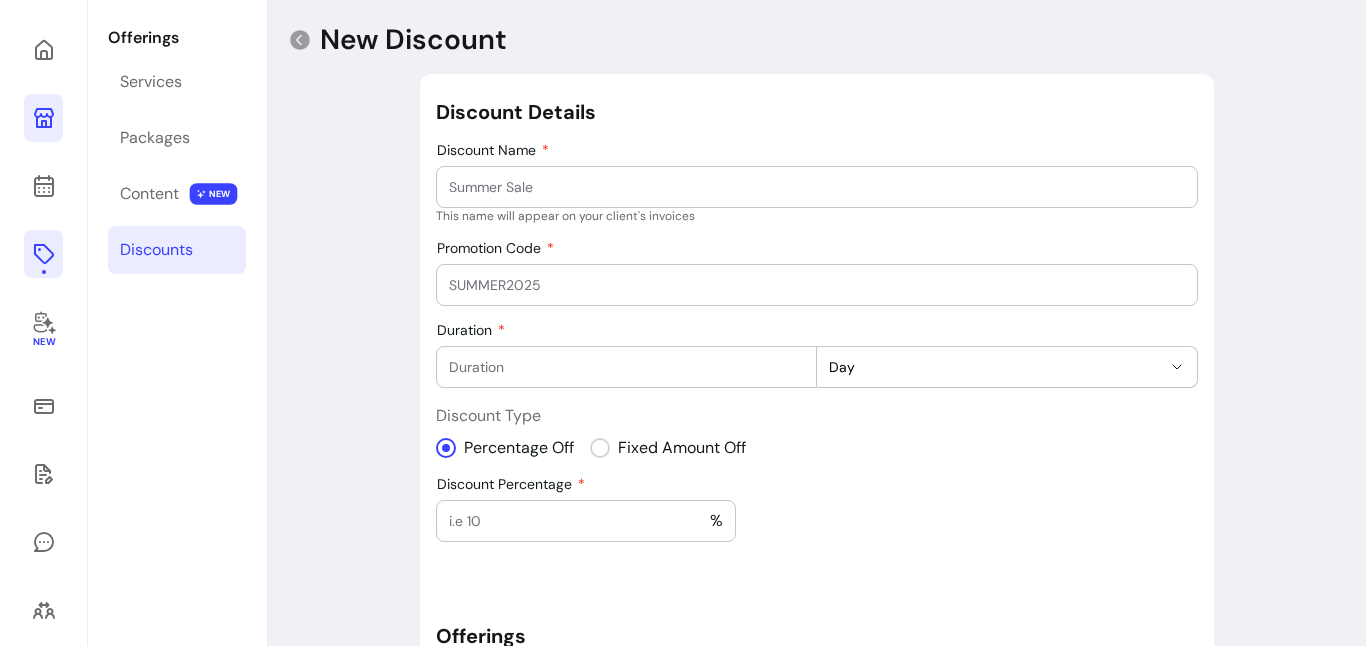 click on "Discount Name   This name will appear on your client's invoices" at bounding box center [817, 183] 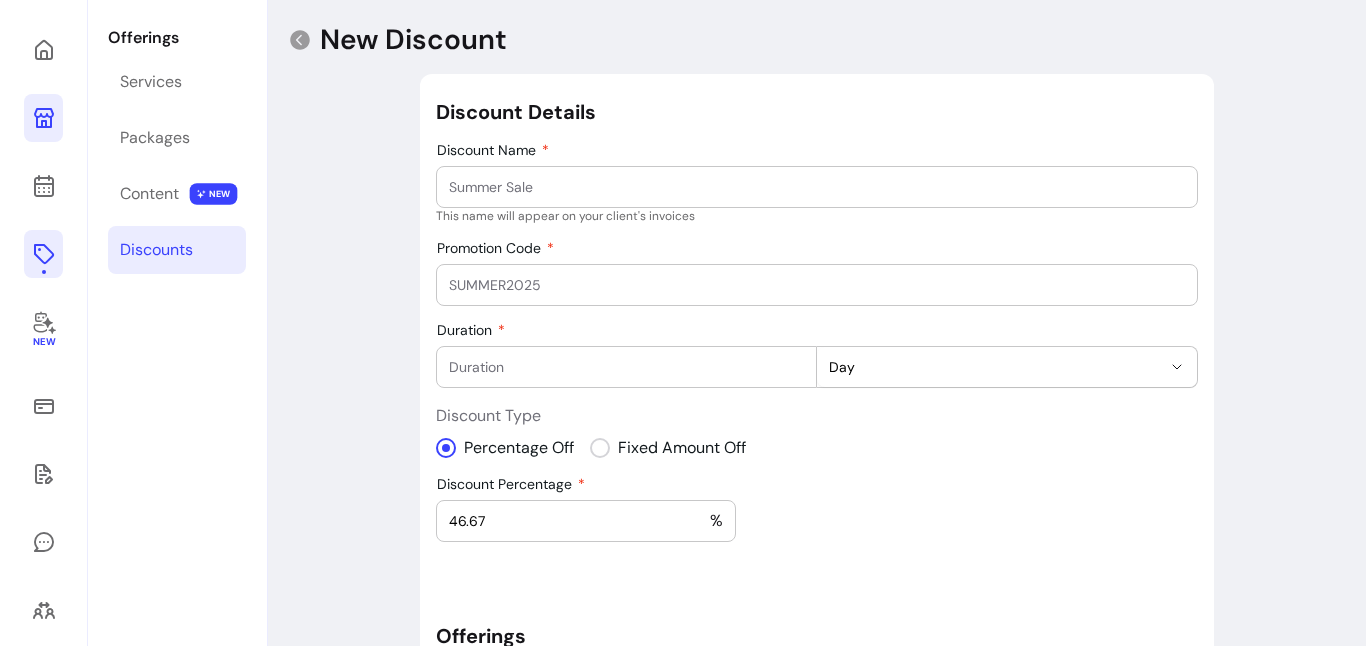 type on "46.67" 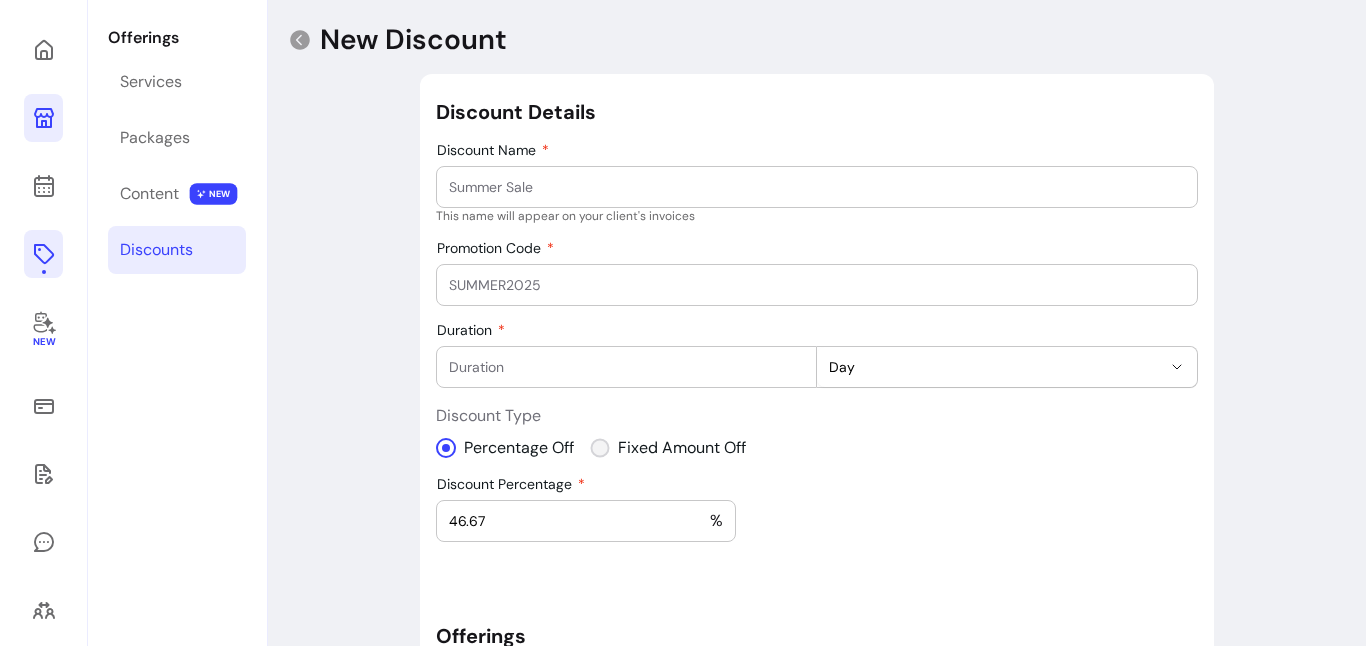 select on "***" 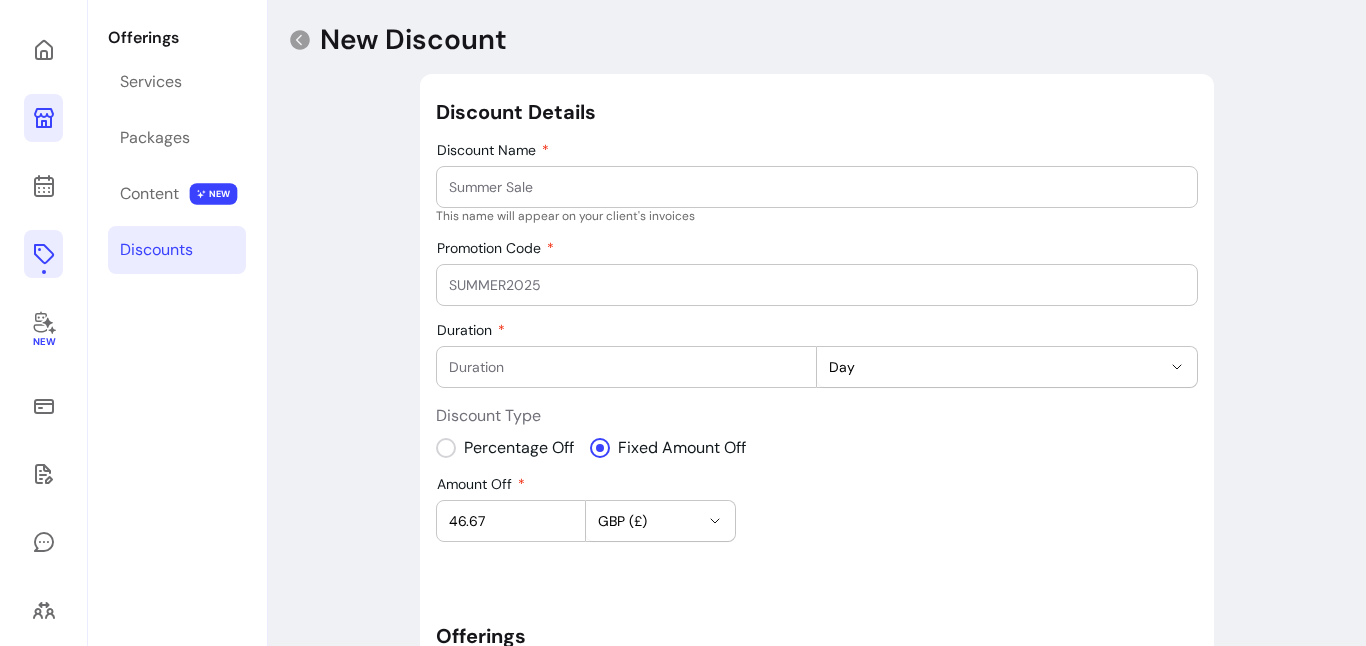 click on "46.67" at bounding box center [511, 521] 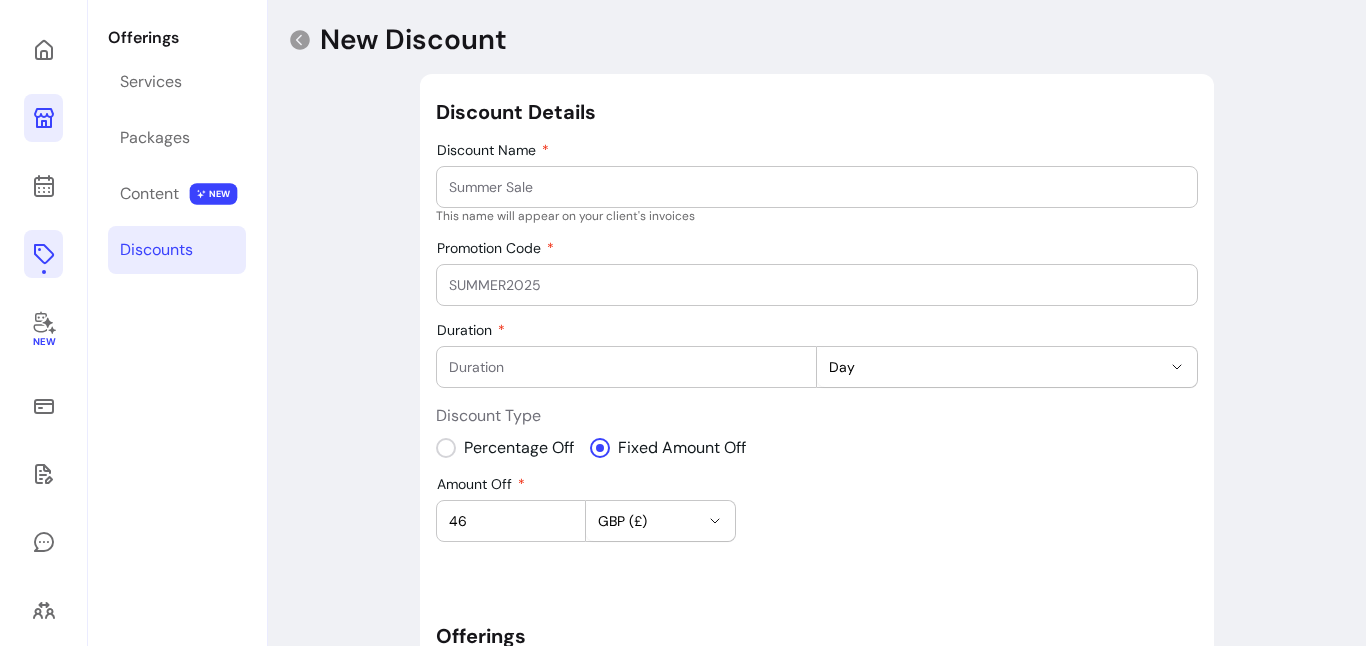 type on "4" 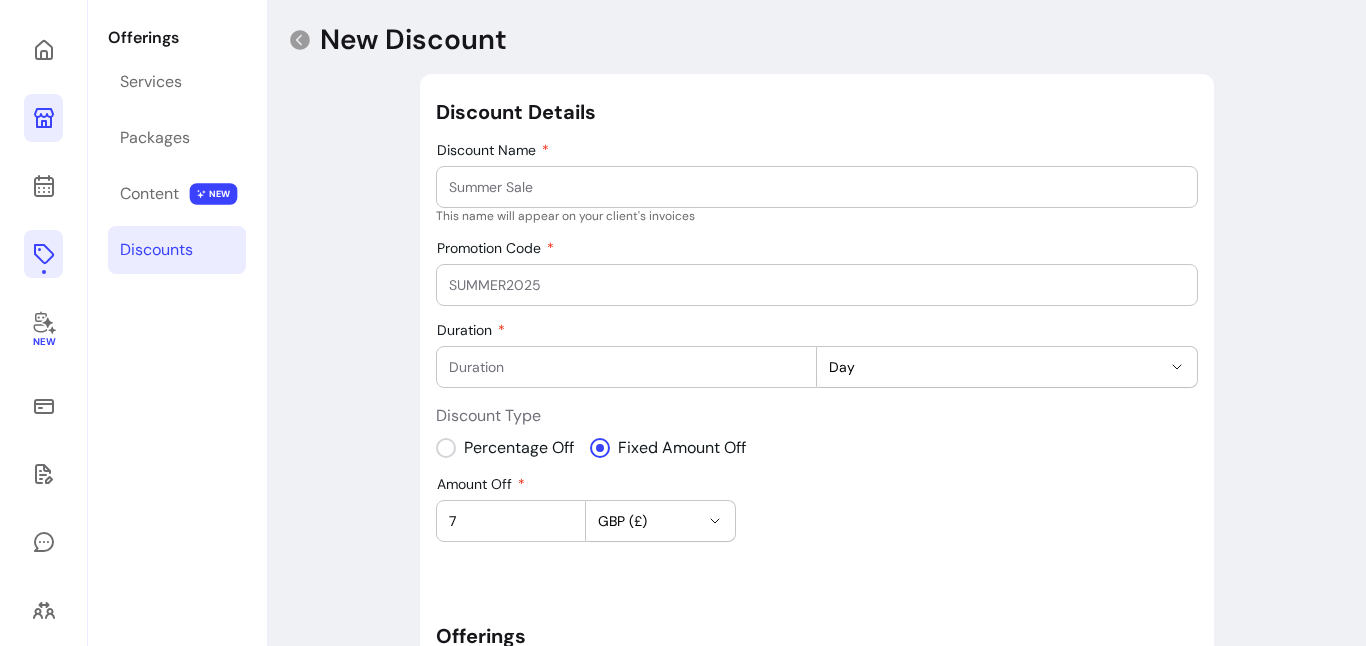 click on "Amount Off   7 GBP (£)" at bounding box center (817, 509) 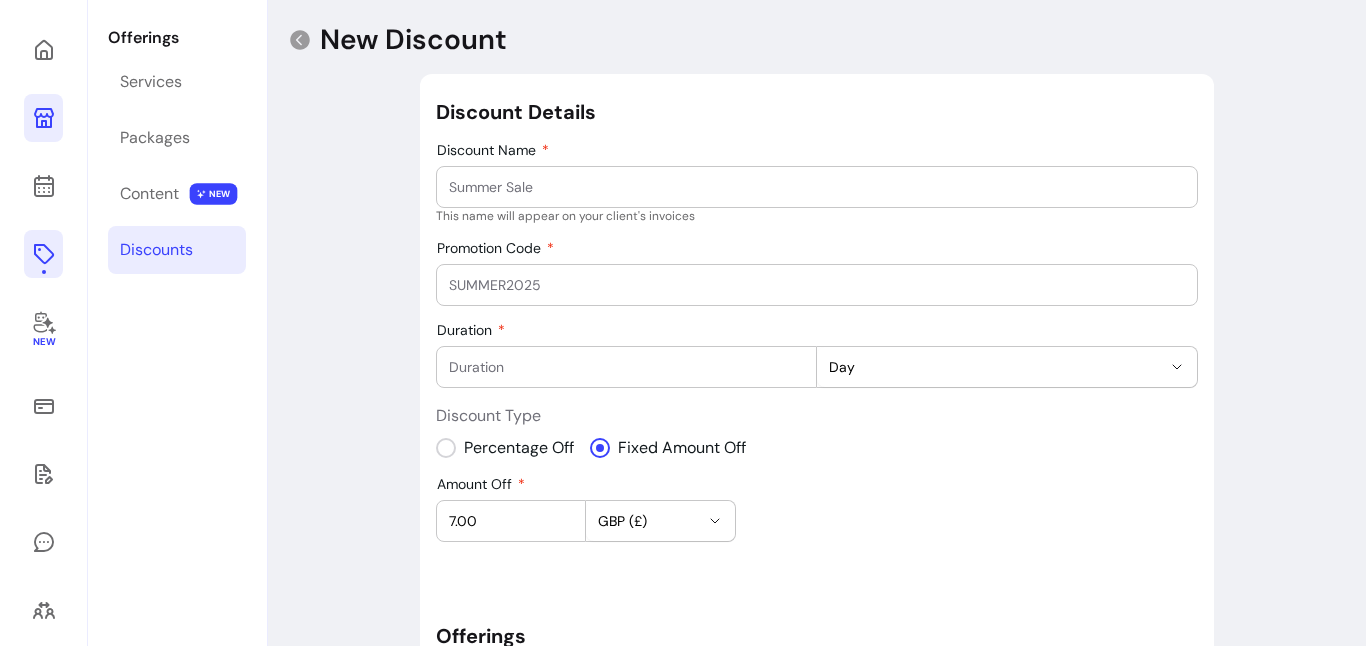 type on "7.00" 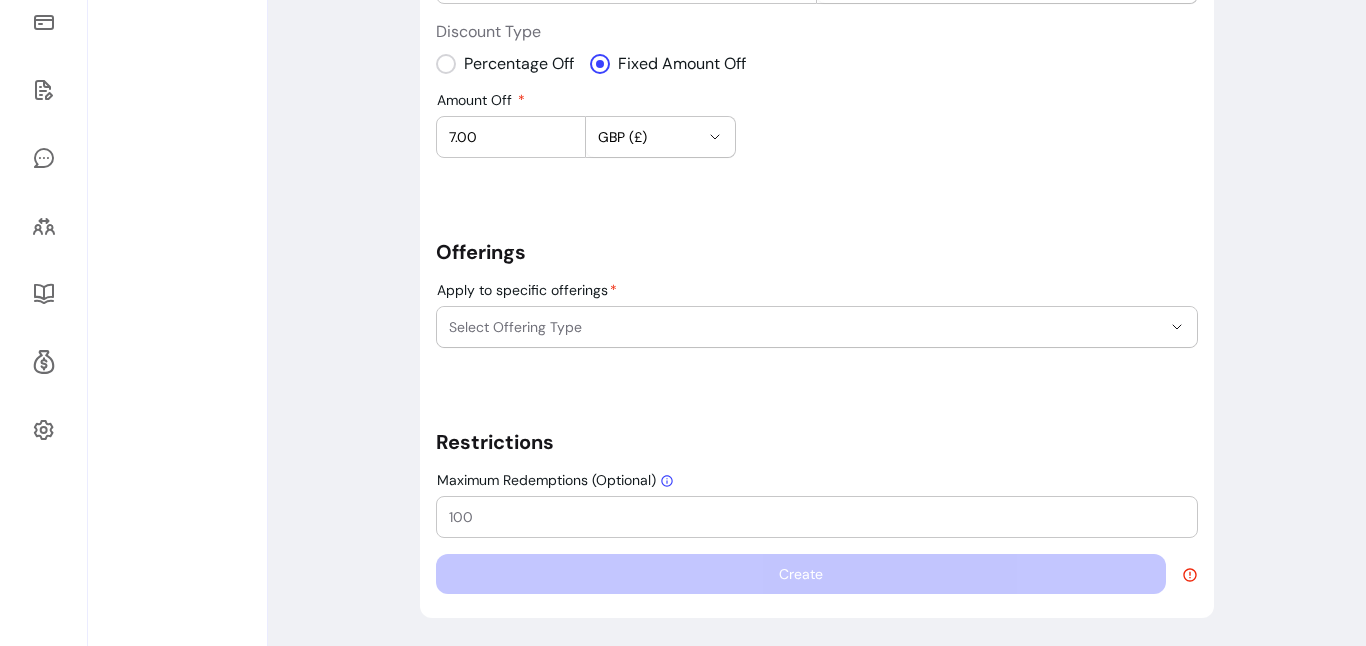 scroll, scrollTop: 485, scrollLeft: 0, axis: vertical 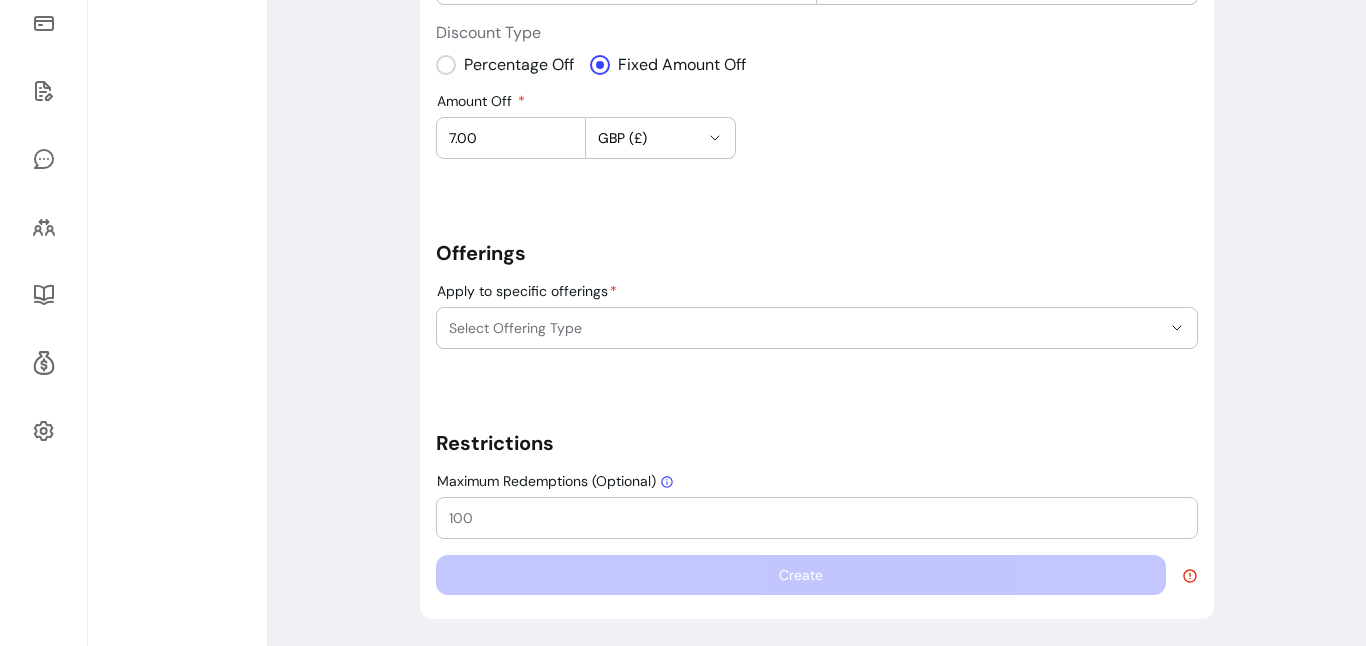click on "Select Offering Type" at bounding box center (805, 328) 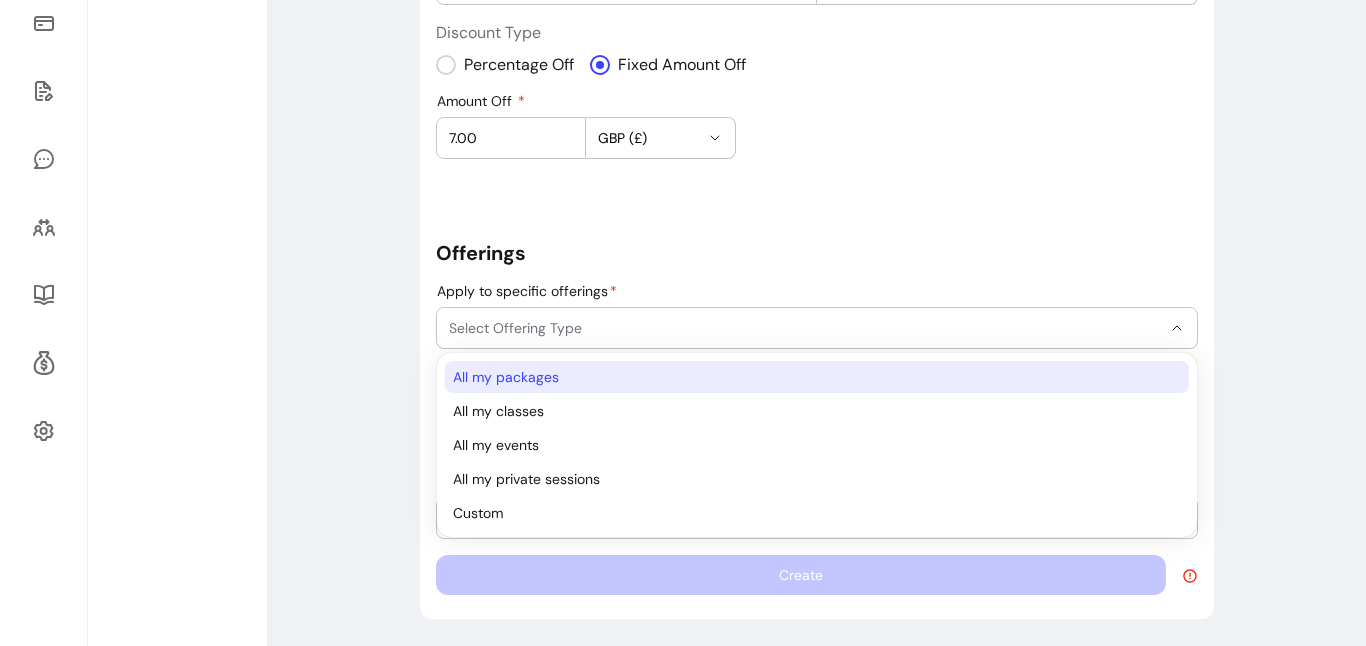click on "All my packages" at bounding box center [807, 377] 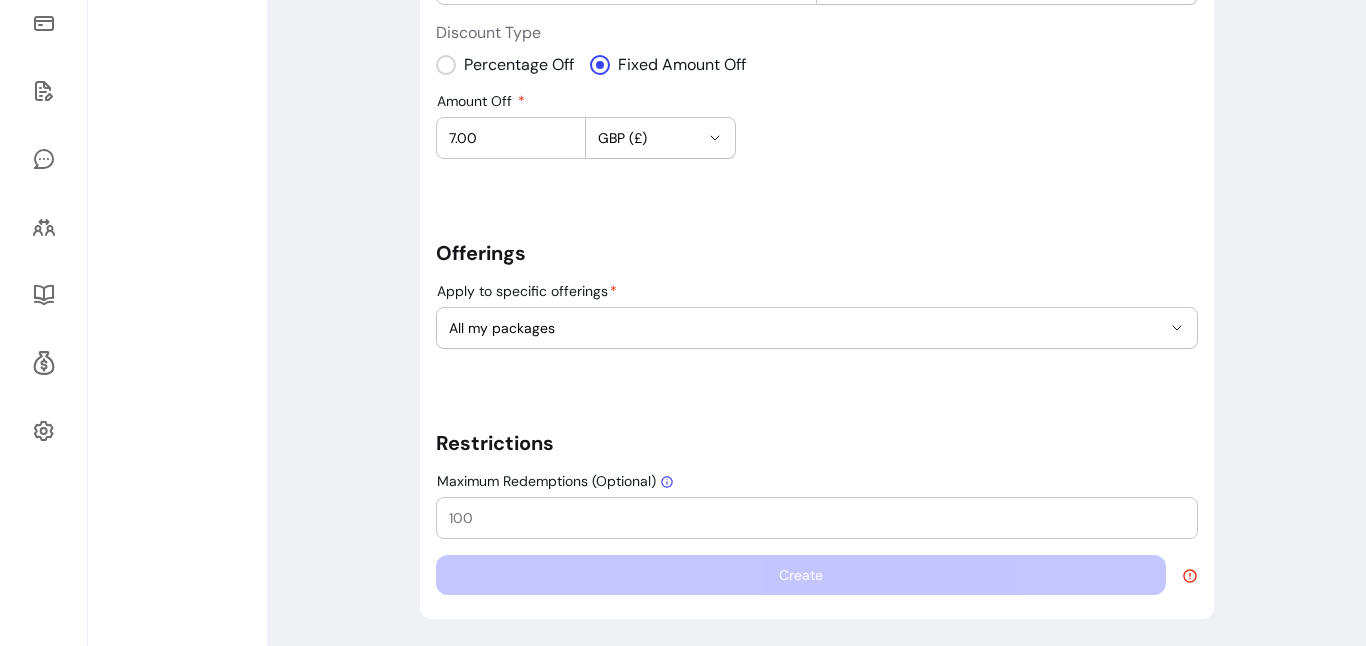 click on "**********" at bounding box center (817, 155) 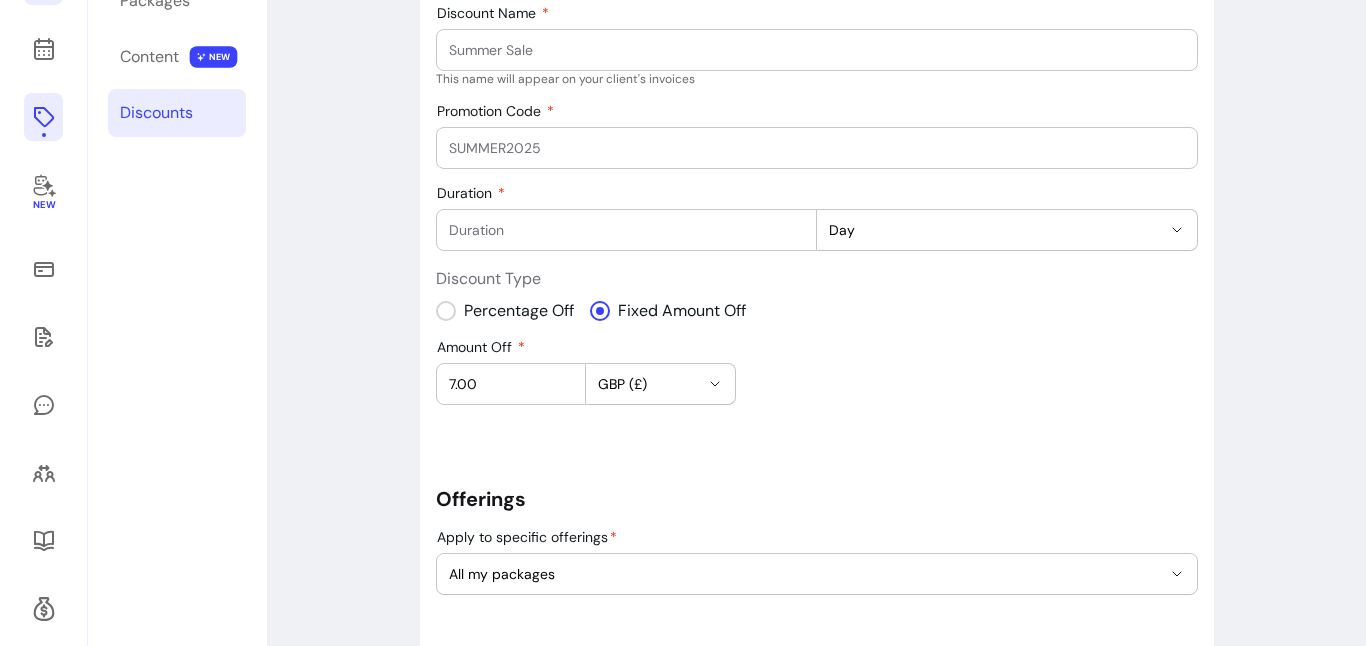scroll, scrollTop: 0, scrollLeft: 0, axis: both 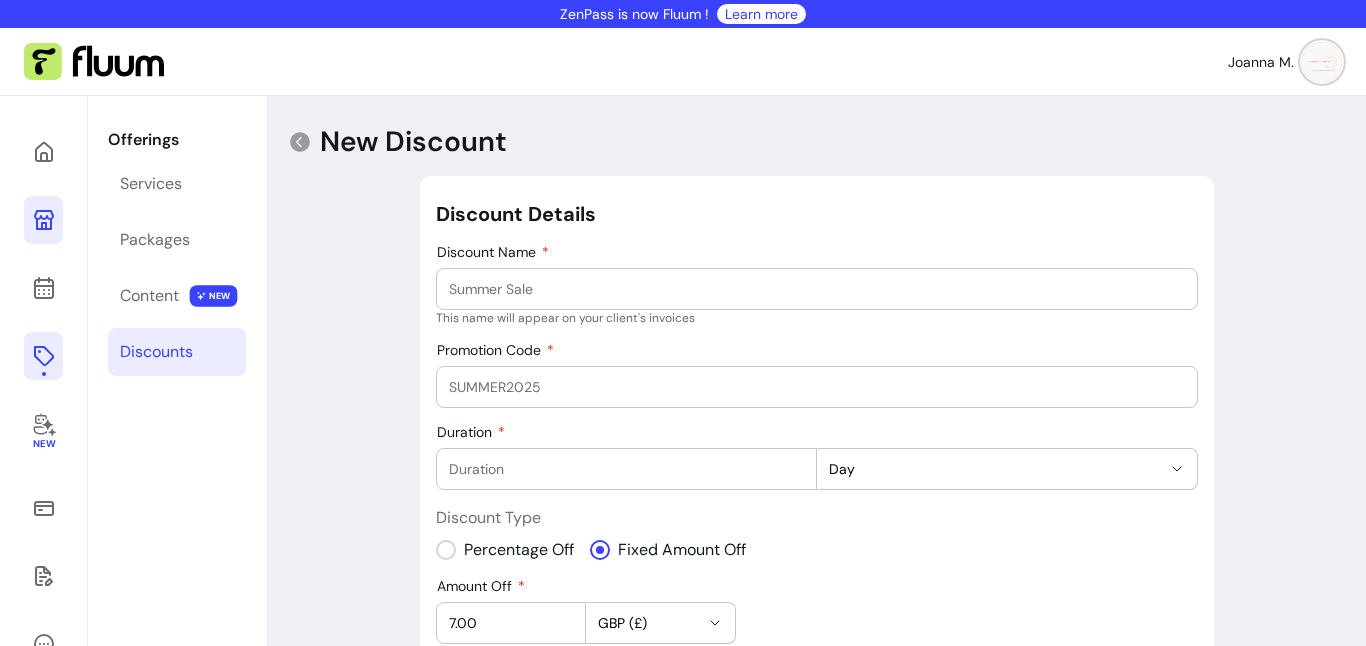 click on "Discount Name" at bounding box center [817, 289] 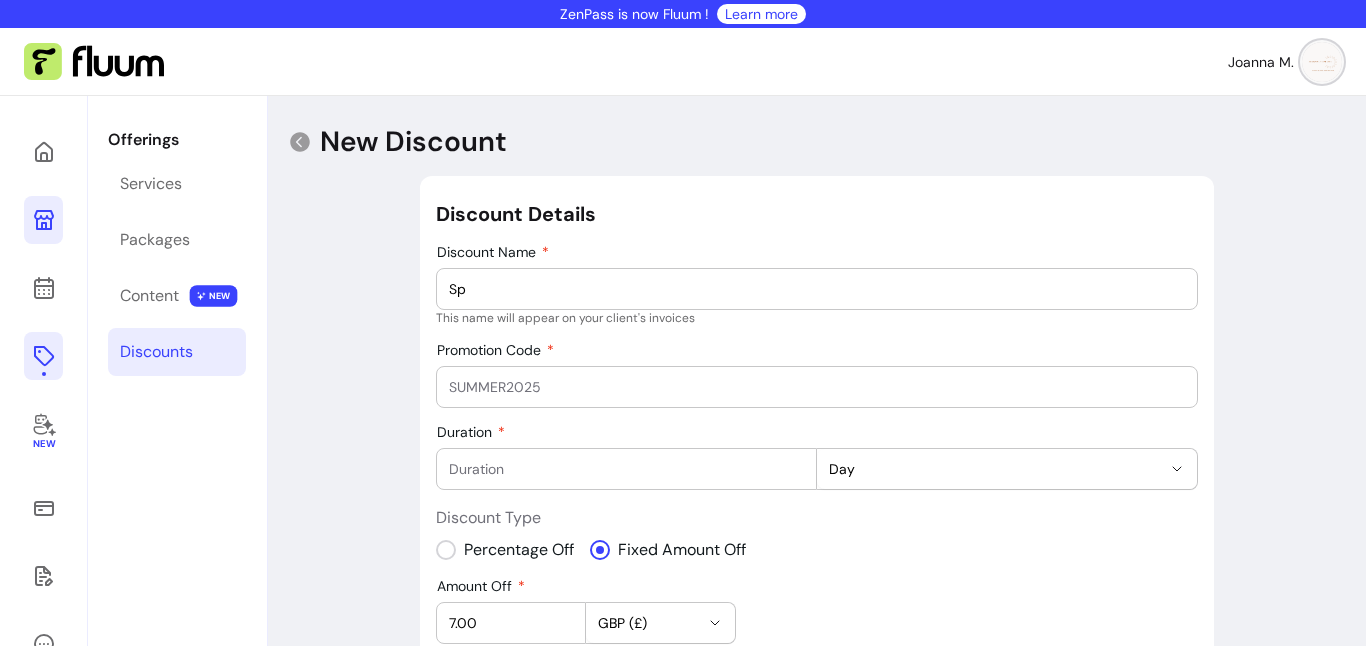 type on "S" 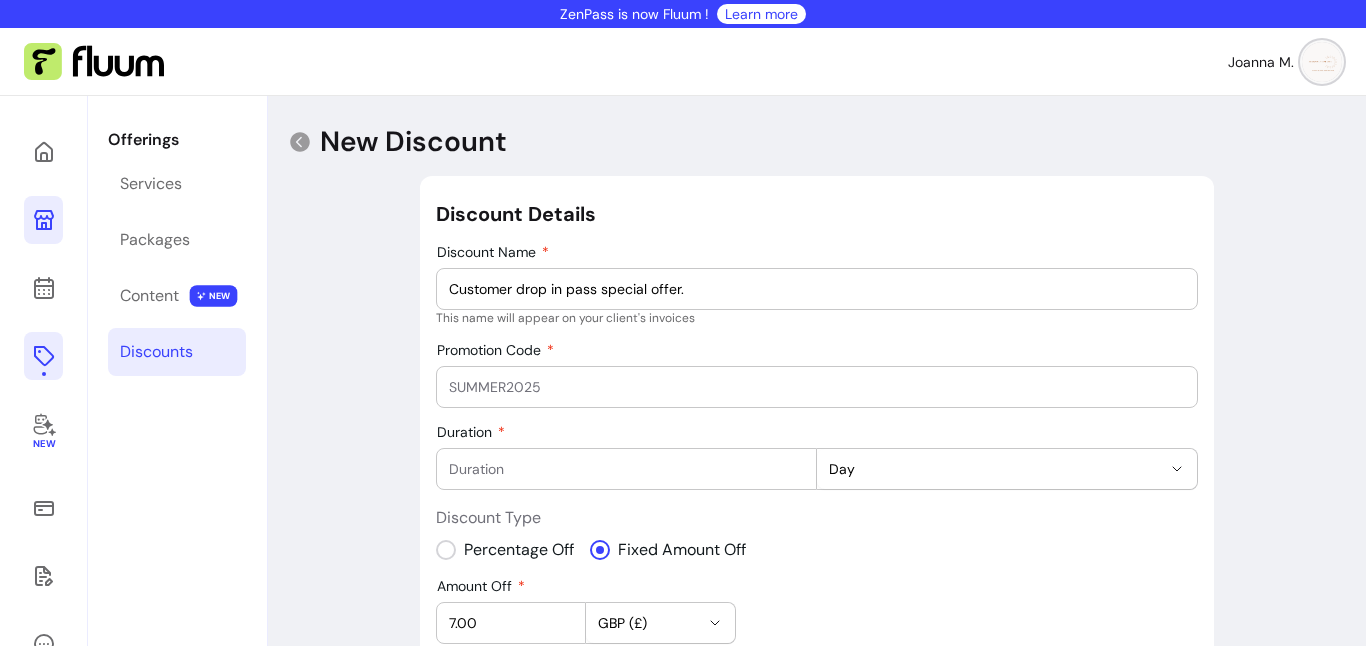 type on "Customer drop in pass special offer." 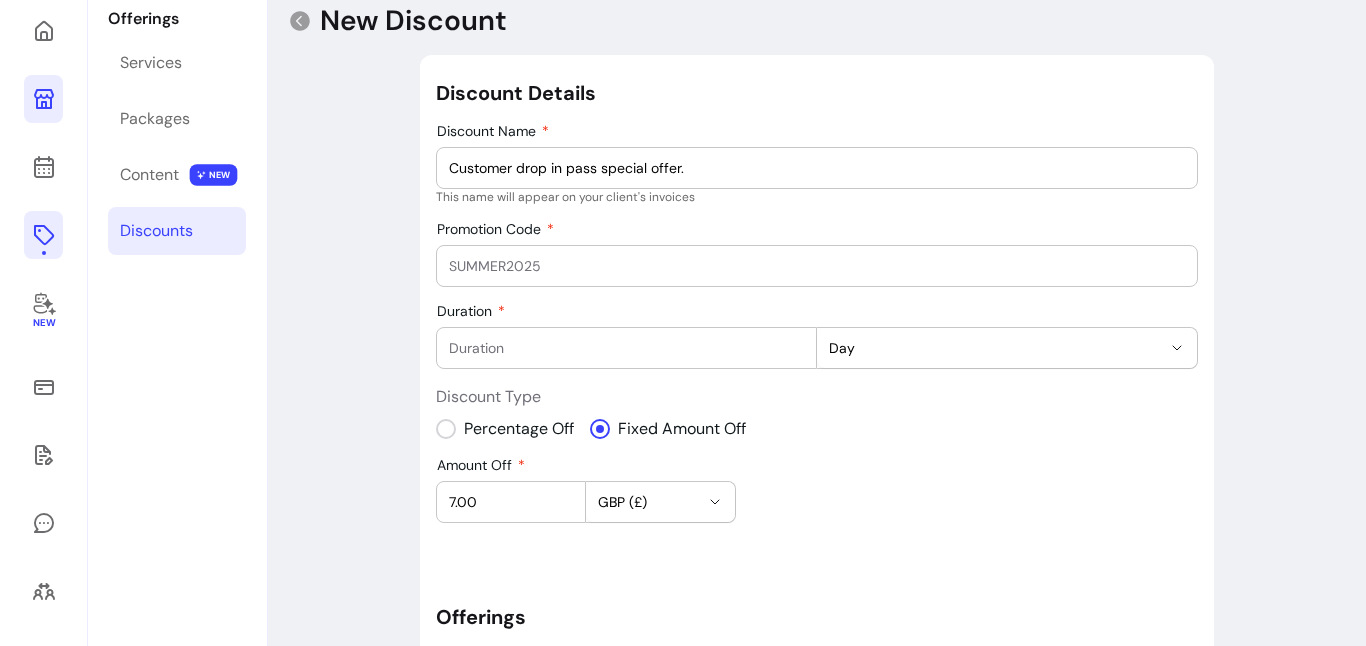 scroll, scrollTop: 120, scrollLeft: 0, axis: vertical 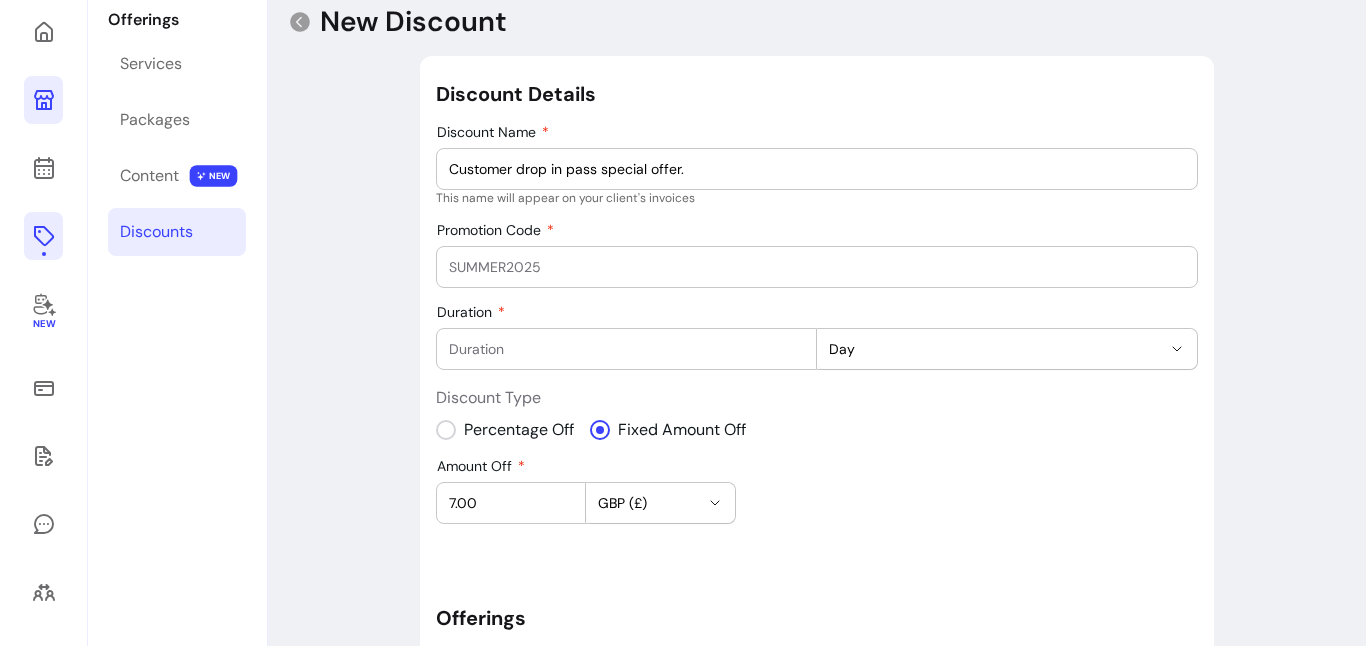 click at bounding box center (817, 267) 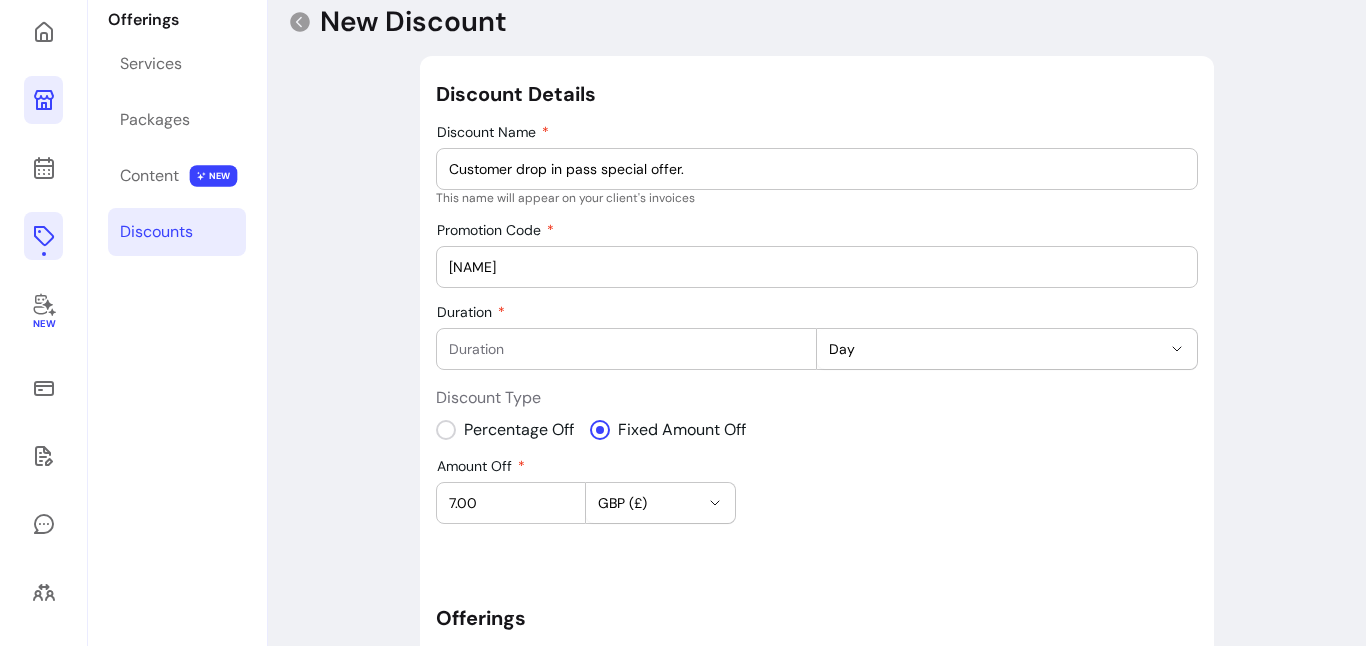 type on "[NAME]" 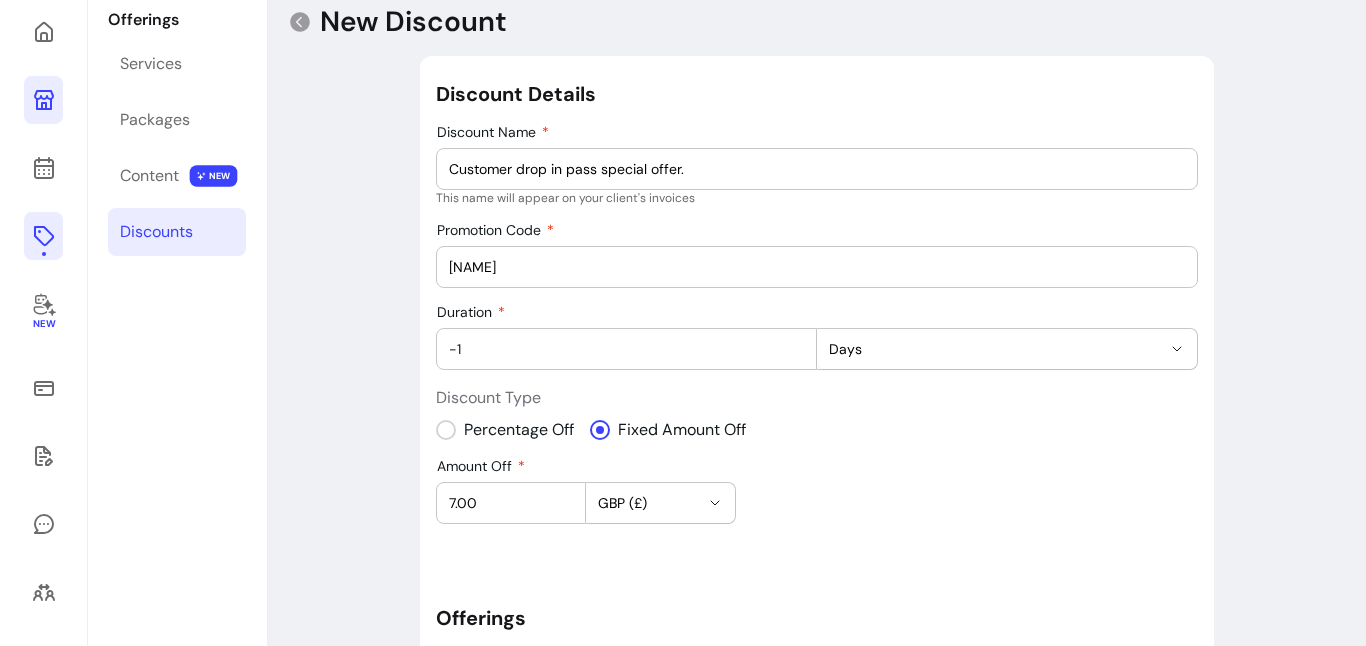 click on "-1" at bounding box center (626, 349) 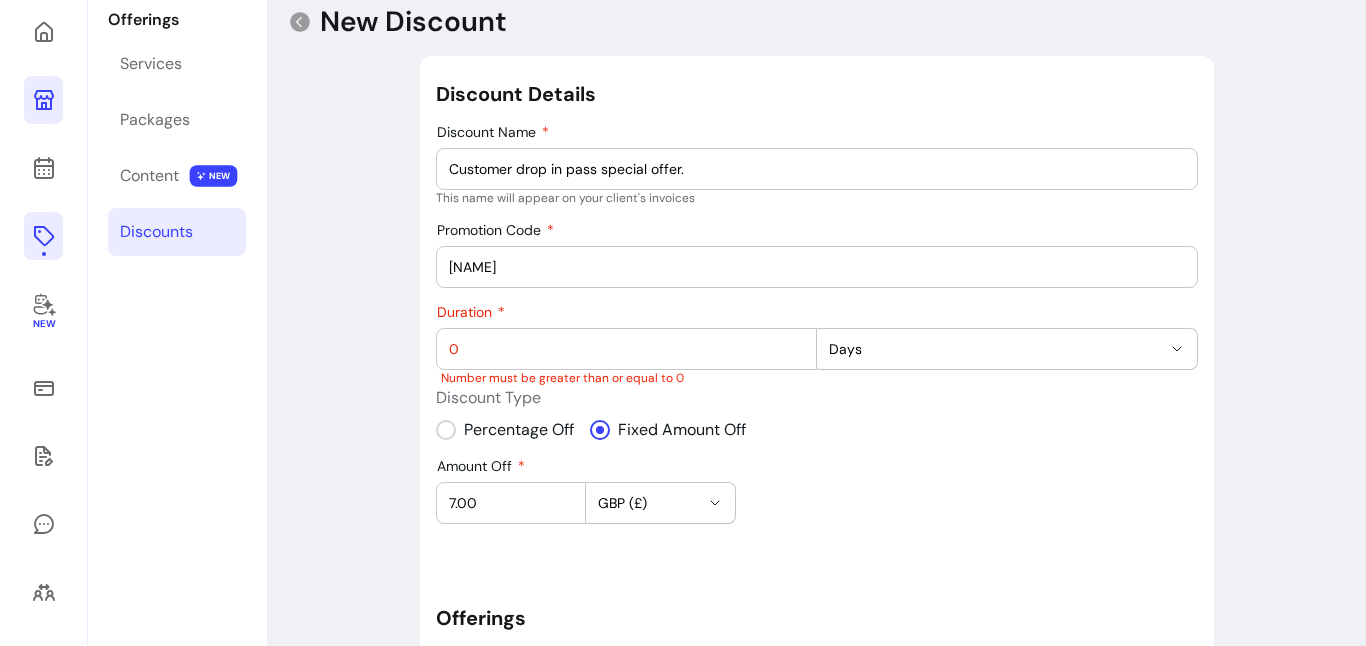 click on "0" at bounding box center [626, 349] 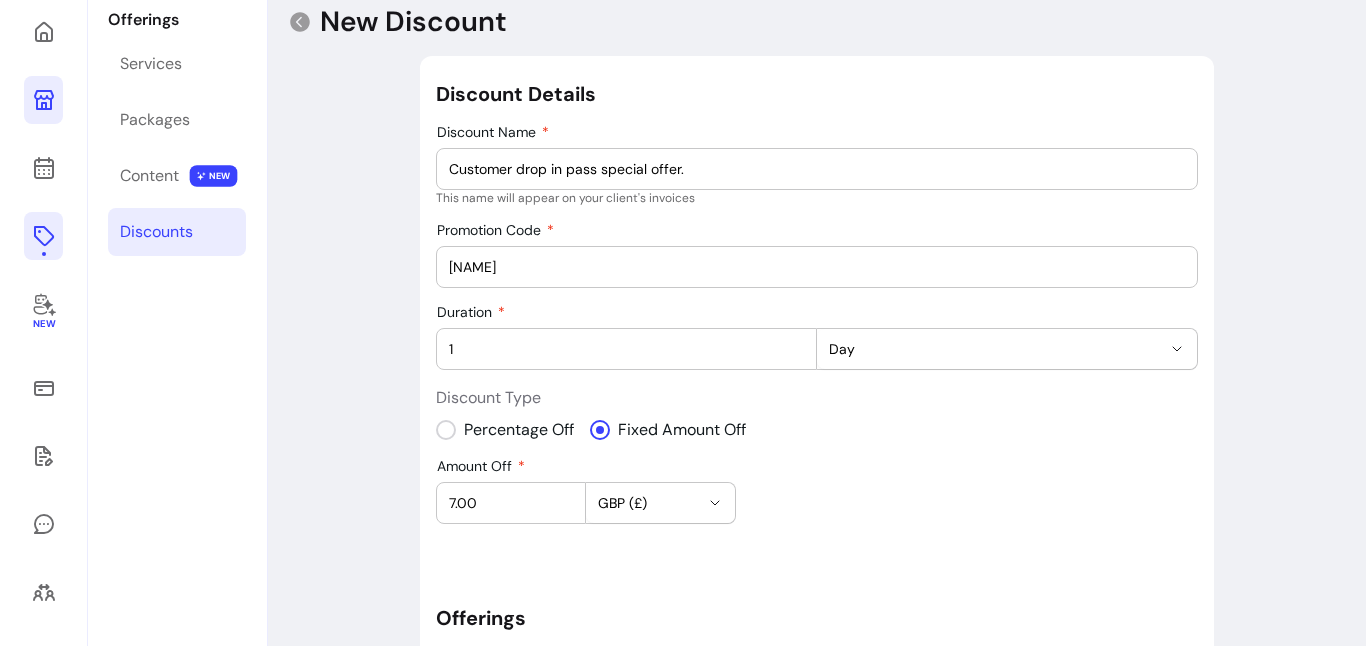 type on "1" 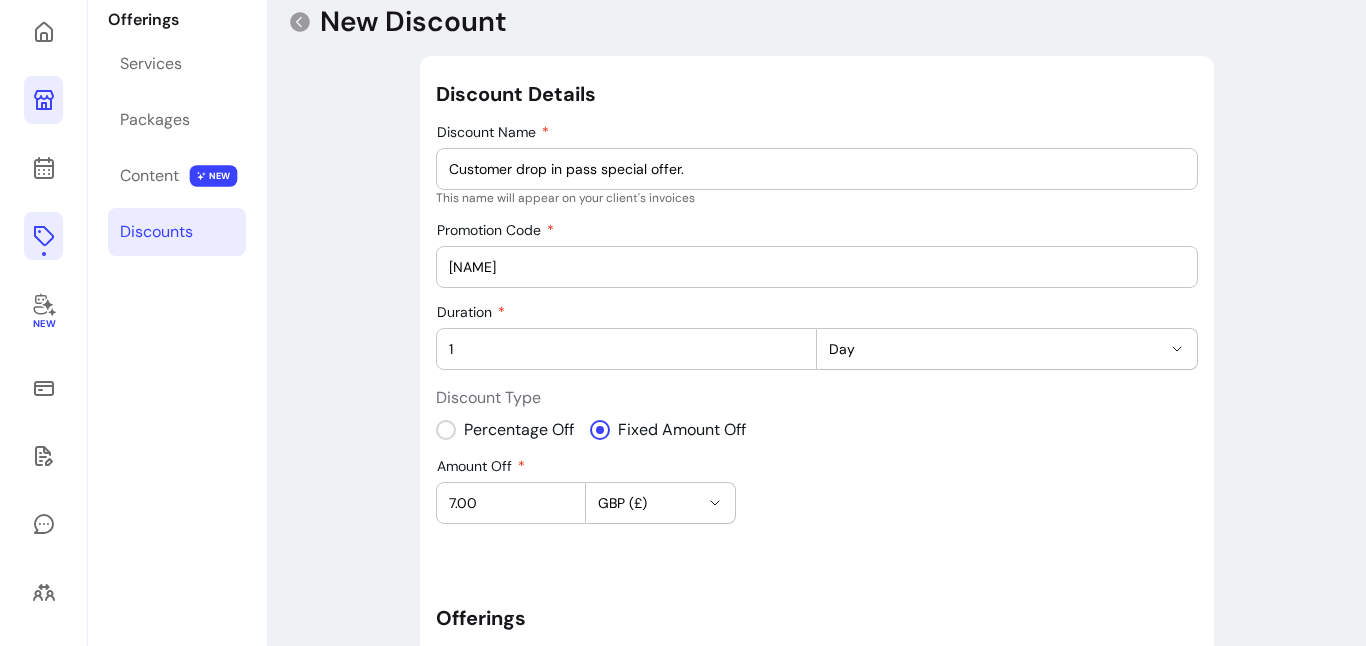 click on "Amount Off   7.00 GBP (£)" at bounding box center [817, 491] 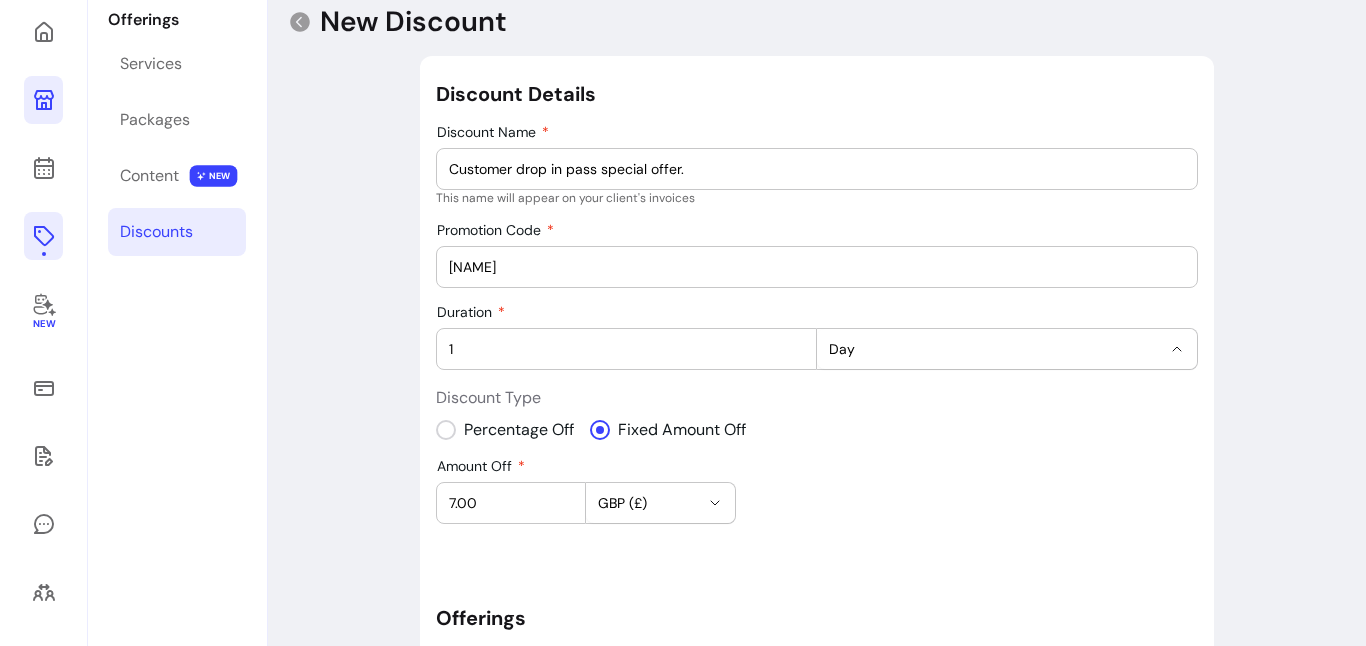click on "Day" at bounding box center [995, 349] 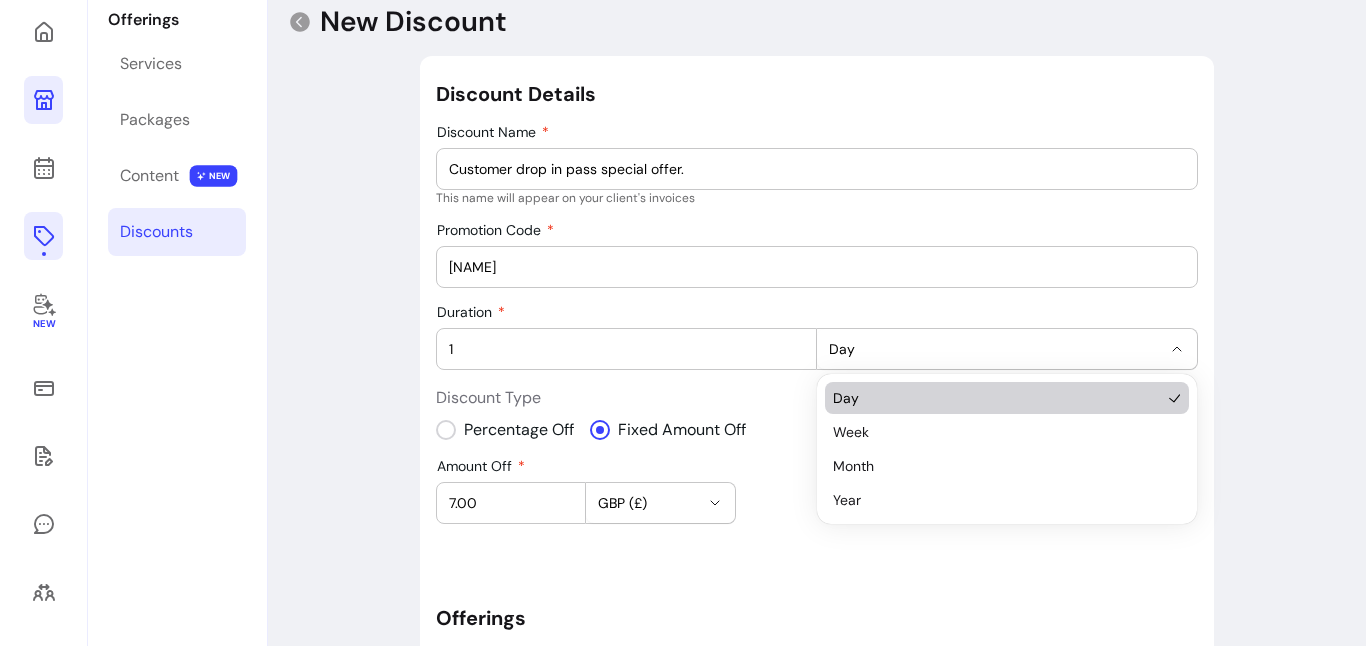 click on "Day" at bounding box center (995, 349) 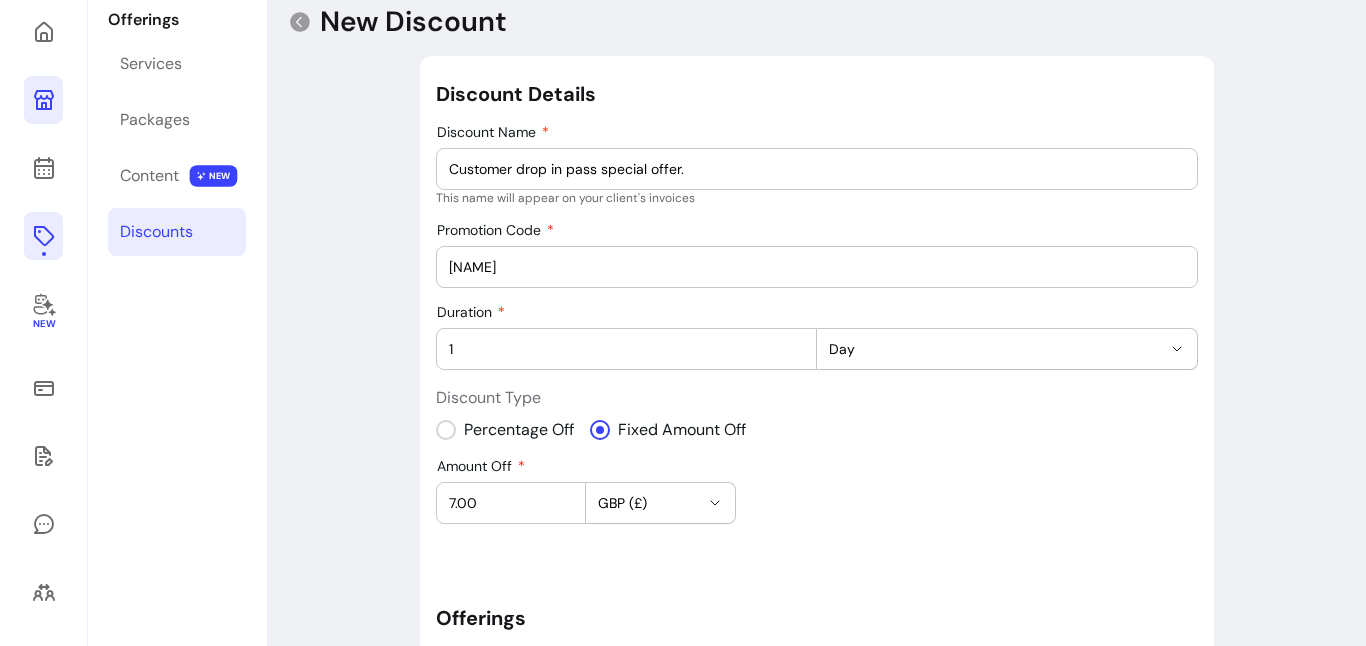 click on "Amount Off   7.00 GBP (£)" at bounding box center [817, 491] 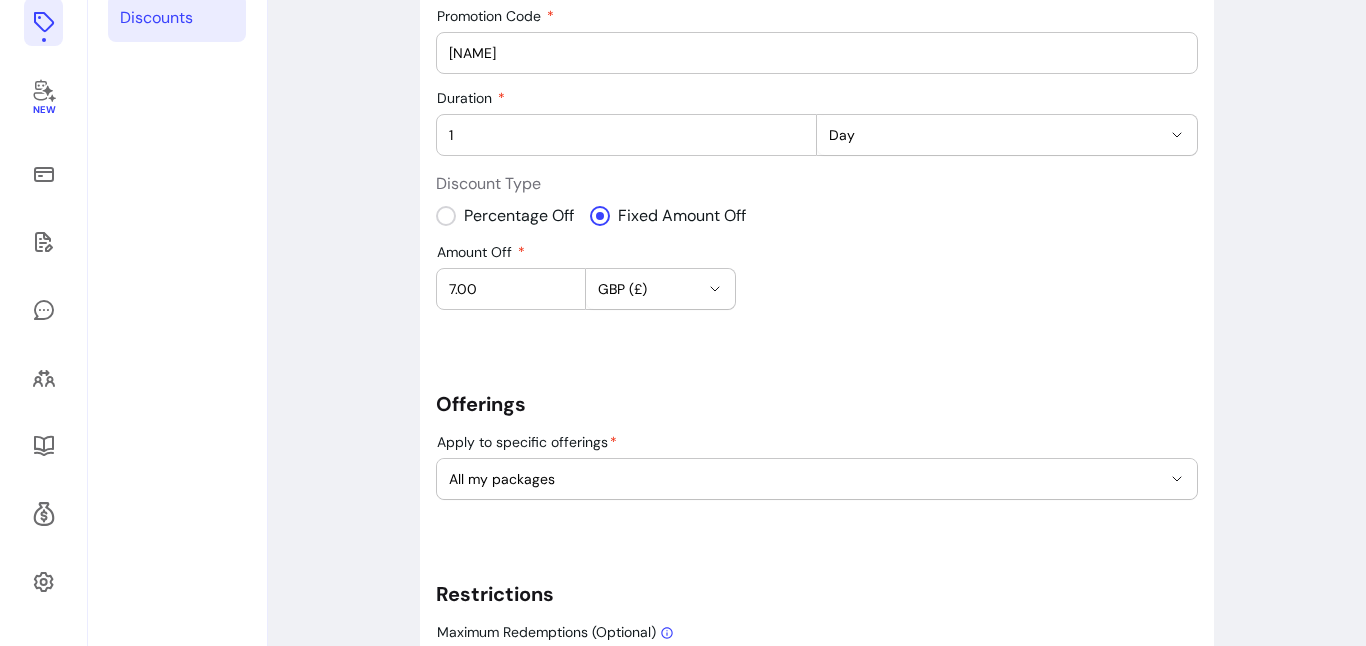 scroll, scrollTop: 486, scrollLeft: 0, axis: vertical 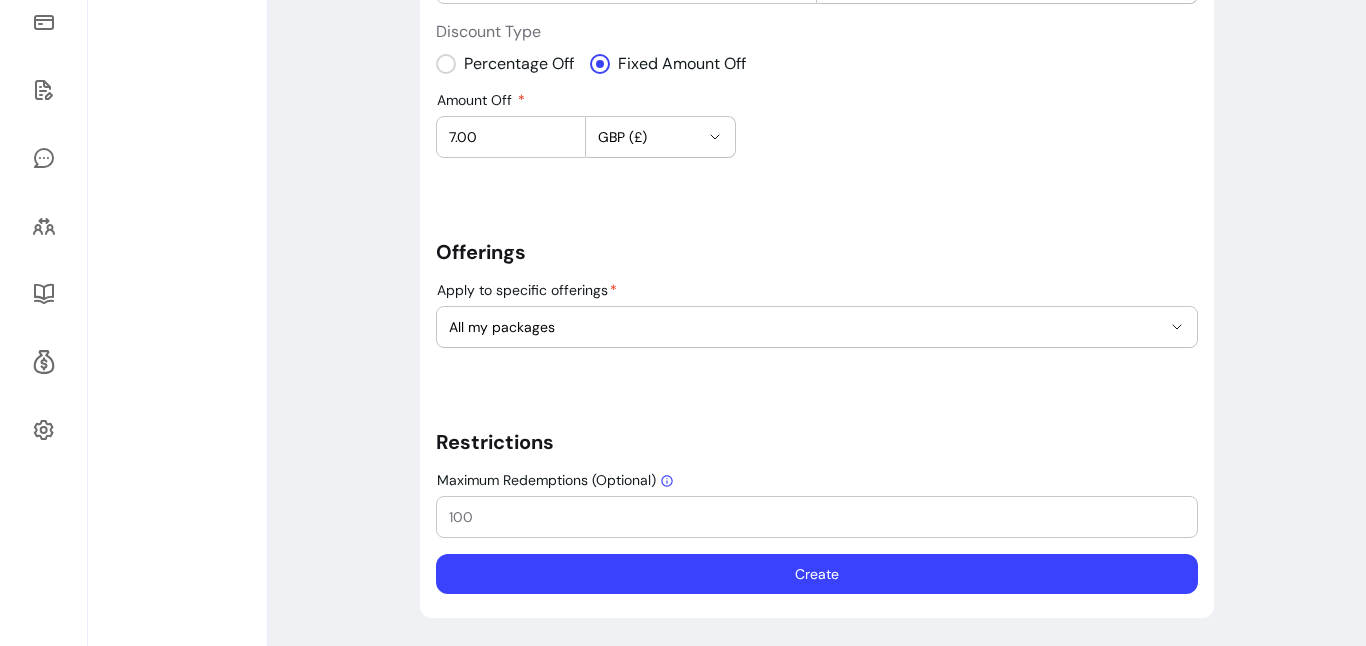 click on "Create" at bounding box center (817, 574) 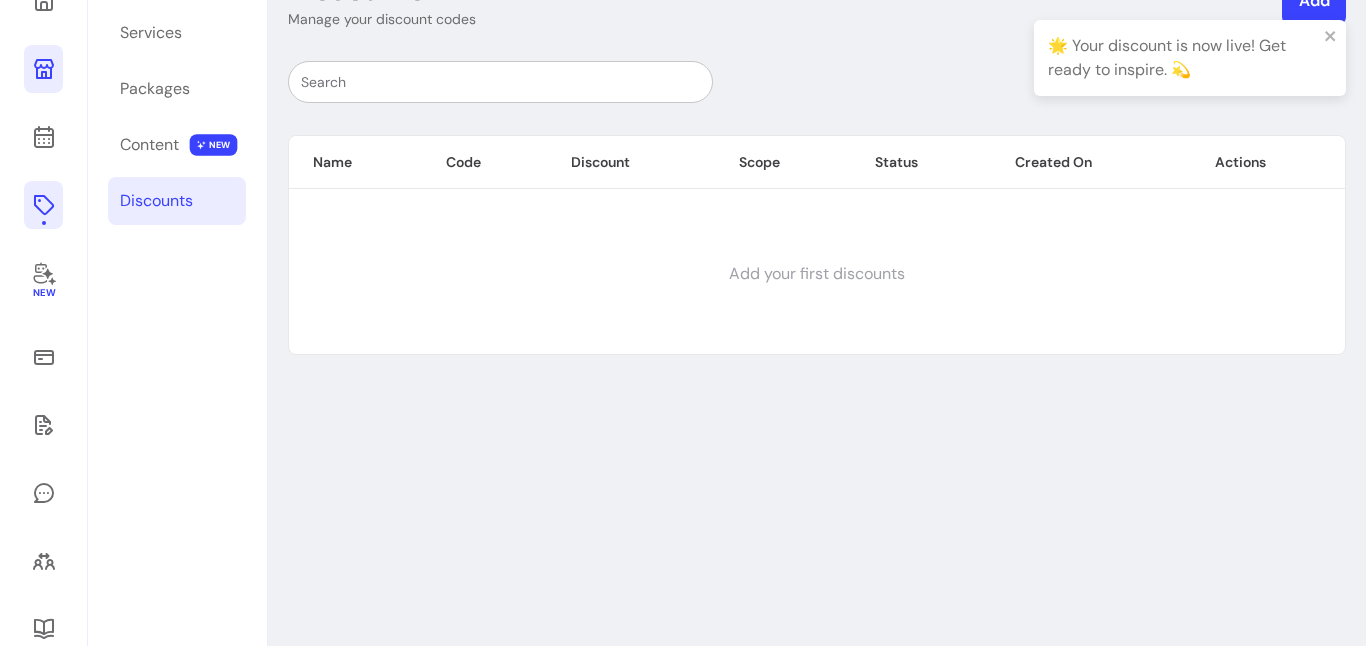 scroll, scrollTop: 96, scrollLeft: 0, axis: vertical 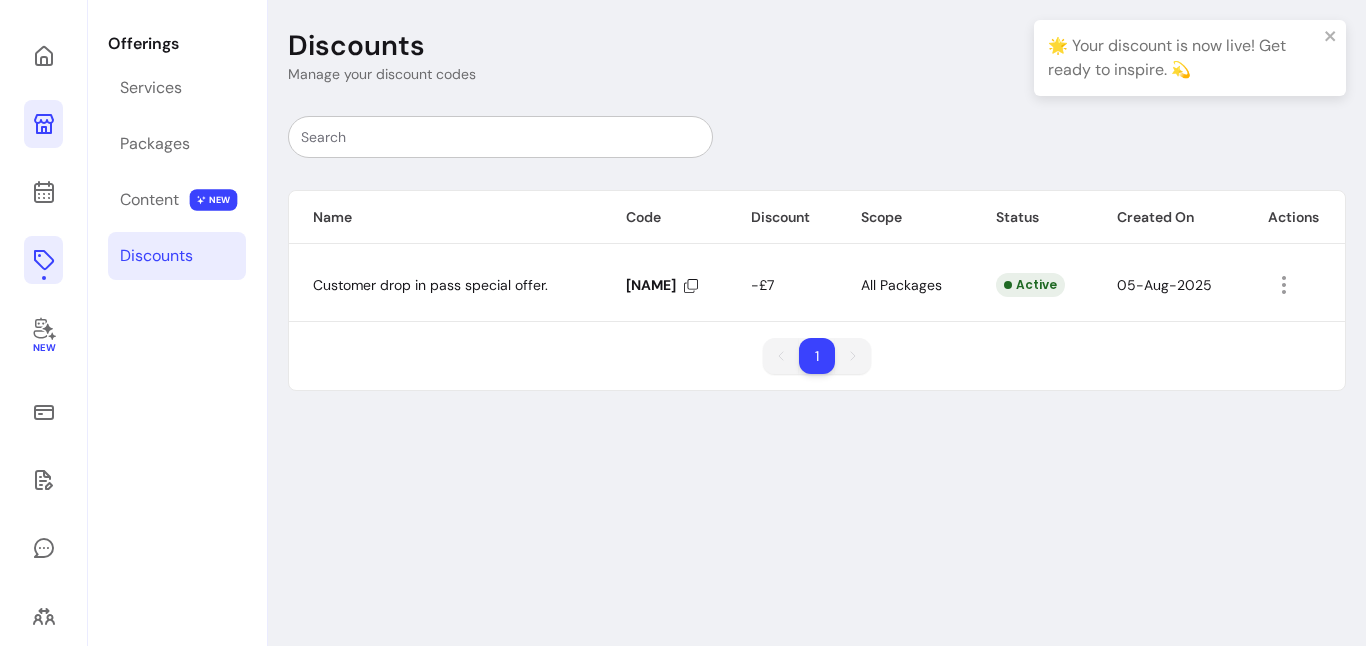 click on "🌟 Your discount is now live! Get ready to inspire. 💫" at bounding box center (1190, 58) 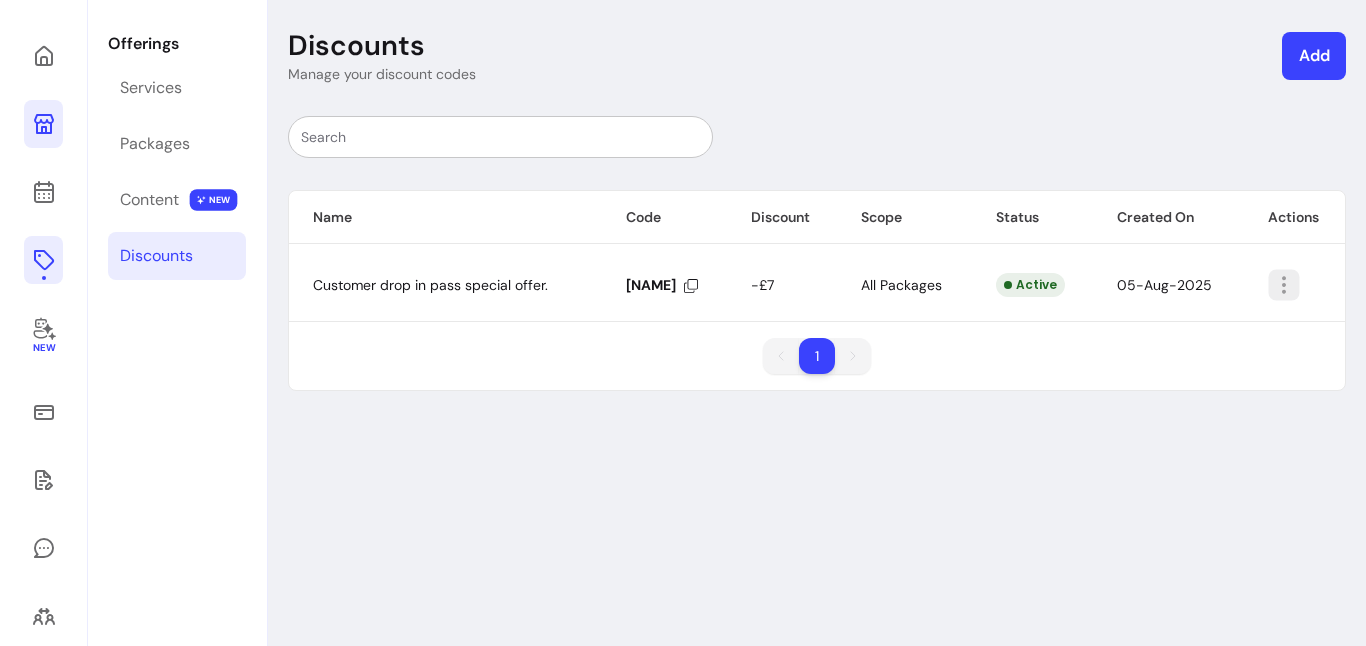 click 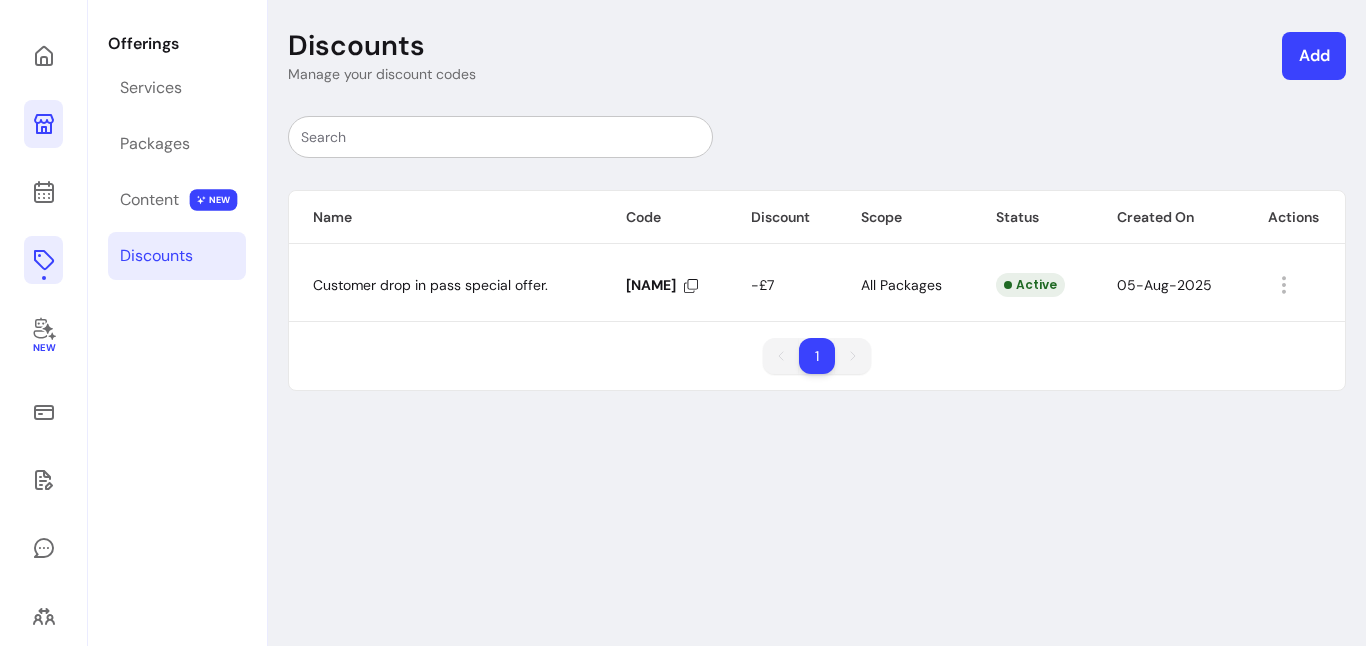click on "Discounts Manage your discount codes Add Name Code Discount Scope Status Created On Actions Customer drop in pass special offer. [NAME] -£7 All Packages Active 05-Aug-2025 1 1" at bounding box center (817, 438) 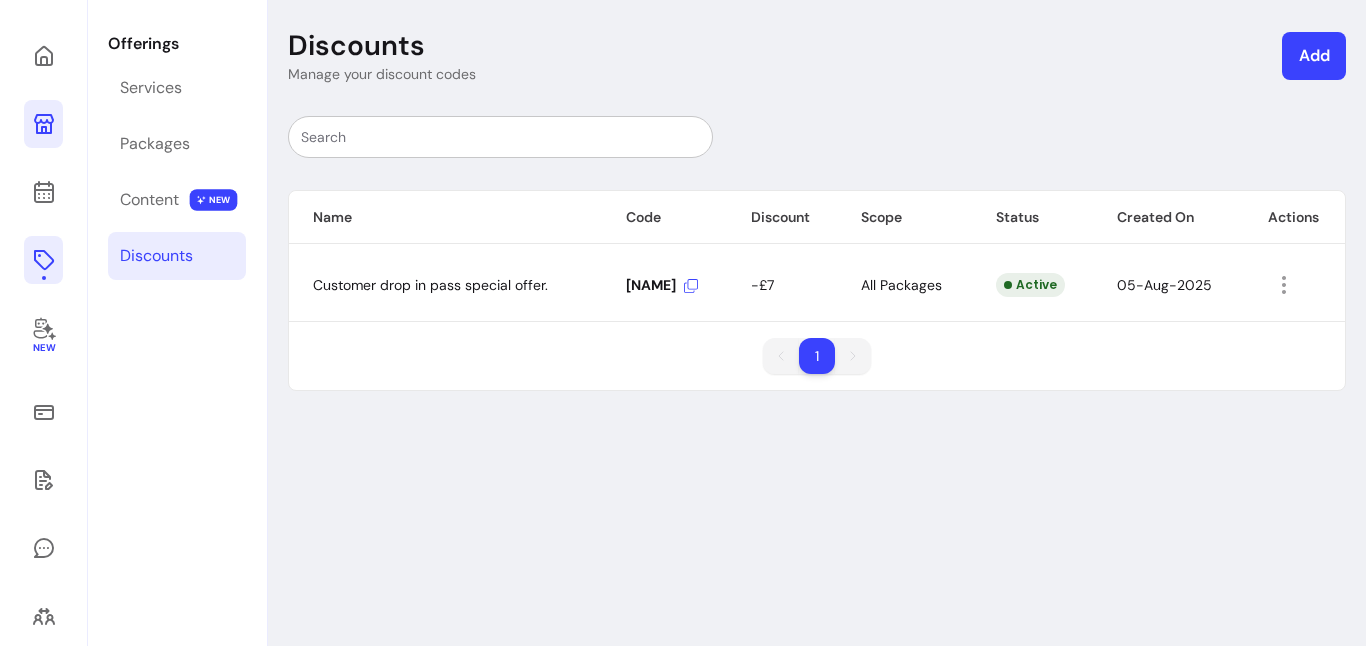 click 